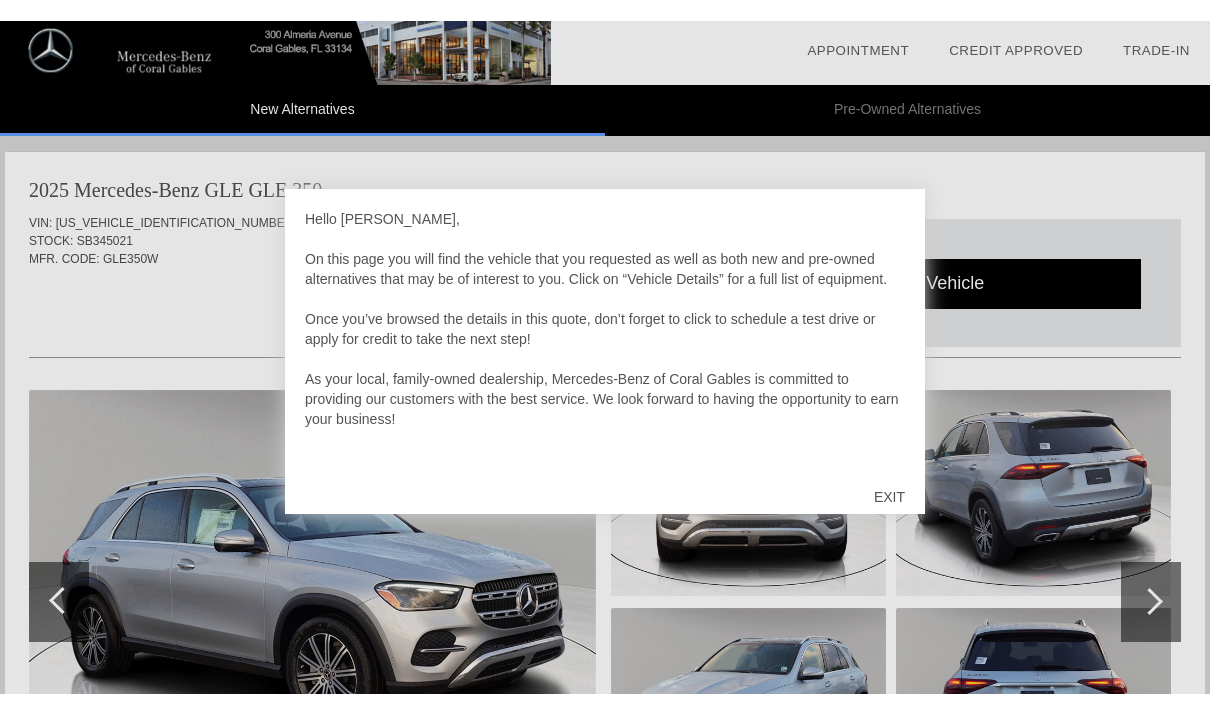 scroll, scrollTop: 1746, scrollLeft: 0, axis: vertical 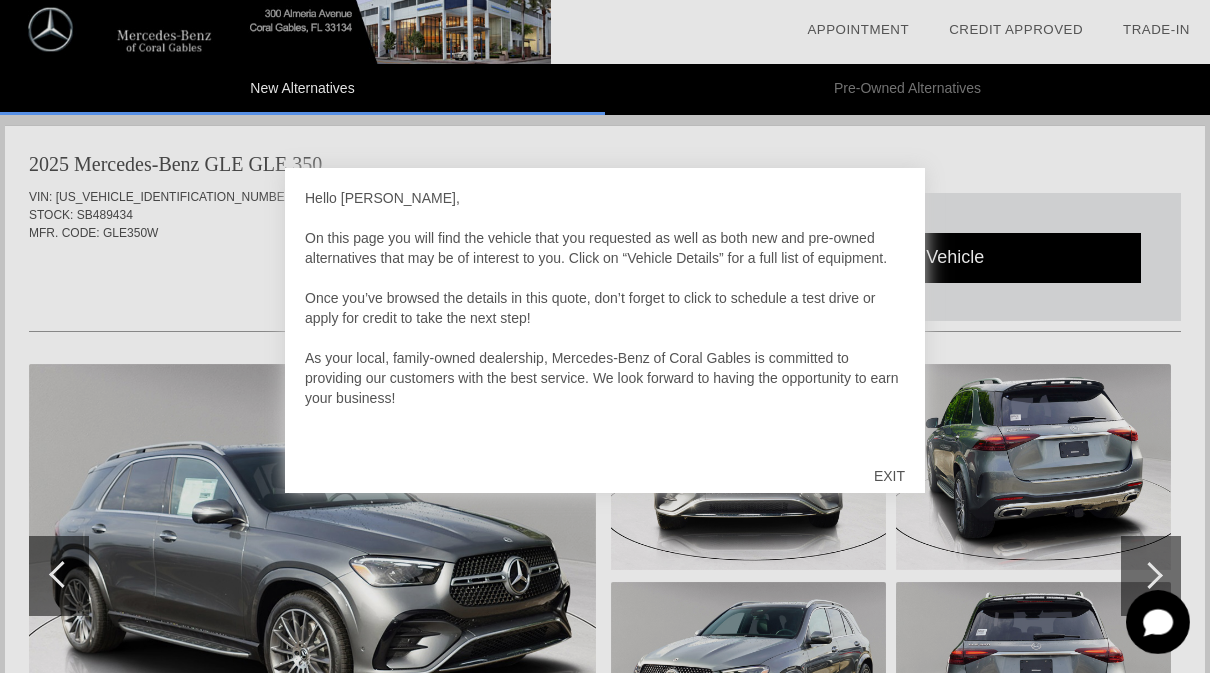 click on "EXIT" at bounding box center [889, 476] 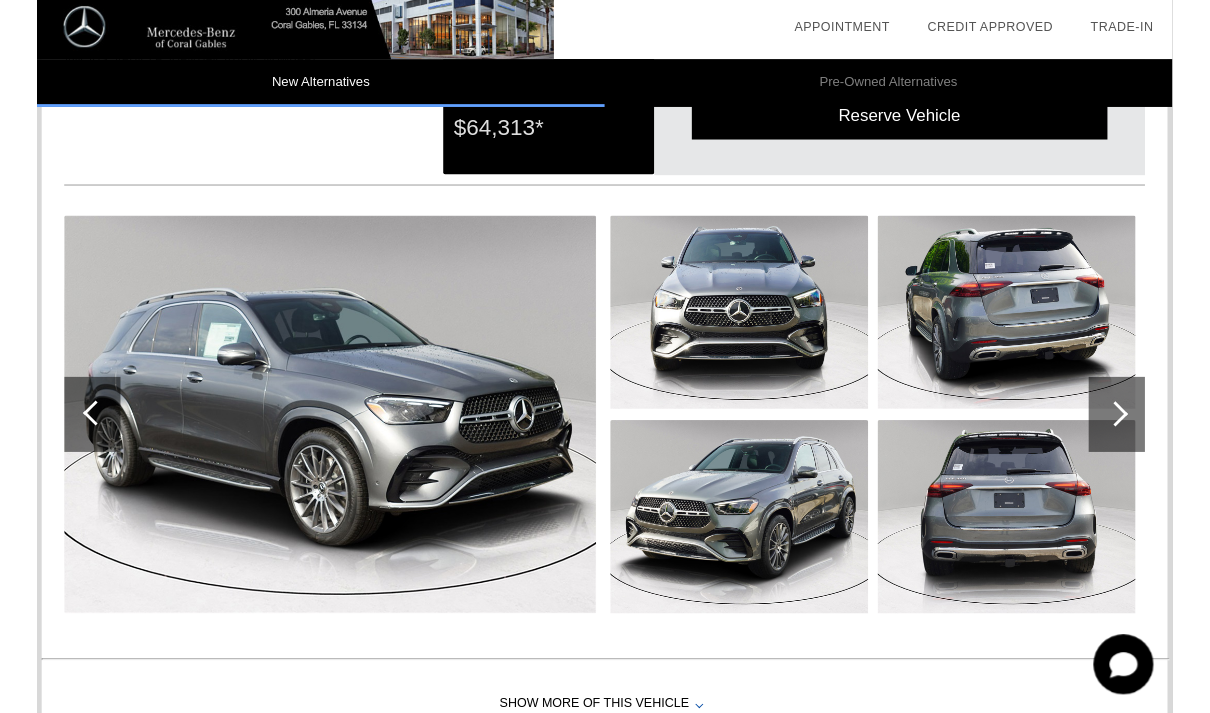 scroll, scrollTop: 1966, scrollLeft: 0, axis: vertical 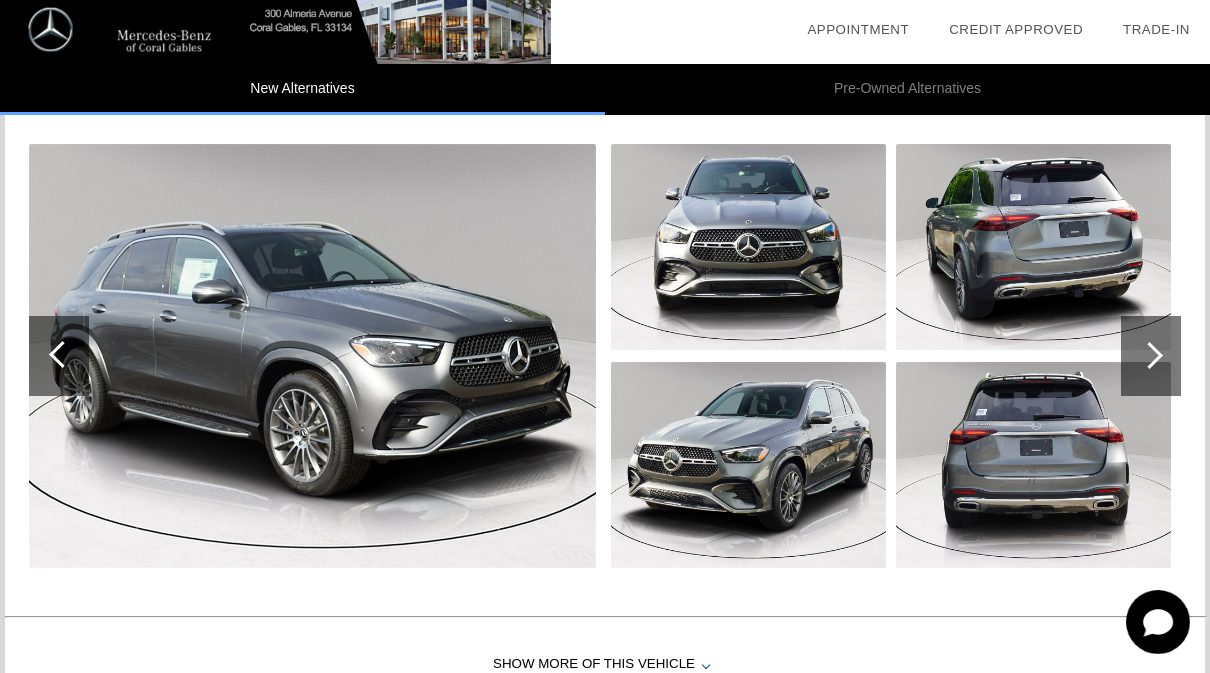 click at bounding box center [748, 465] 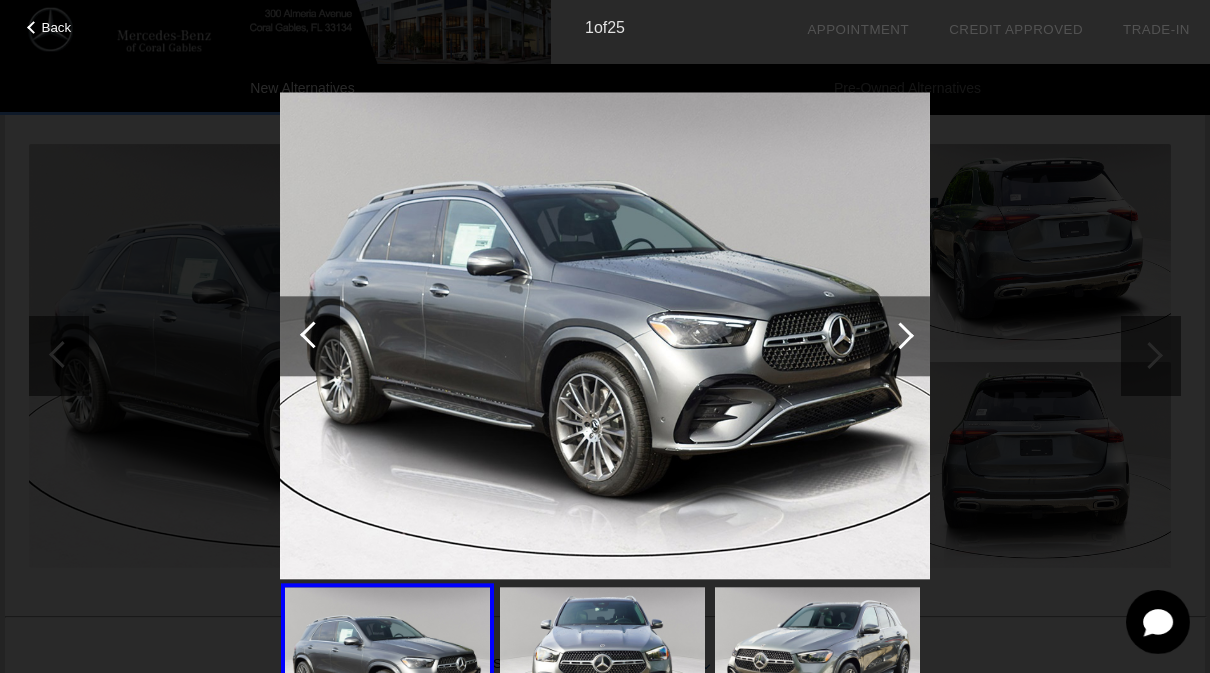 click at bounding box center [900, 336] 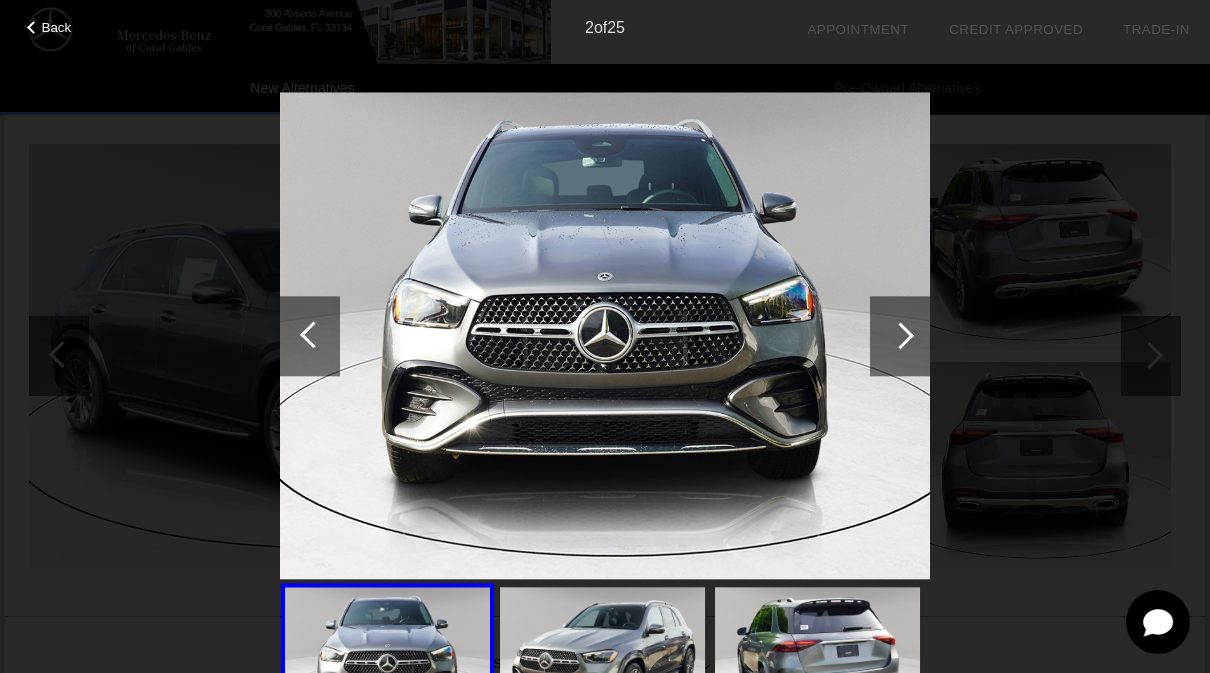 click at bounding box center [817, 664] 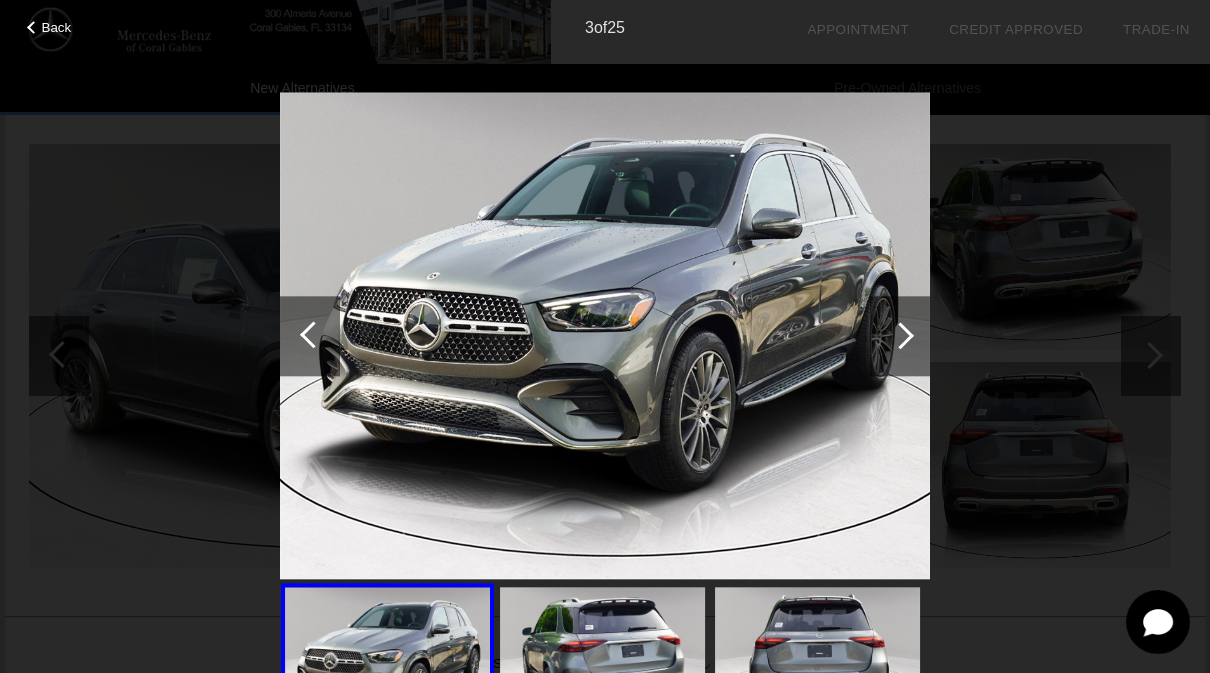 click at bounding box center (900, 335) 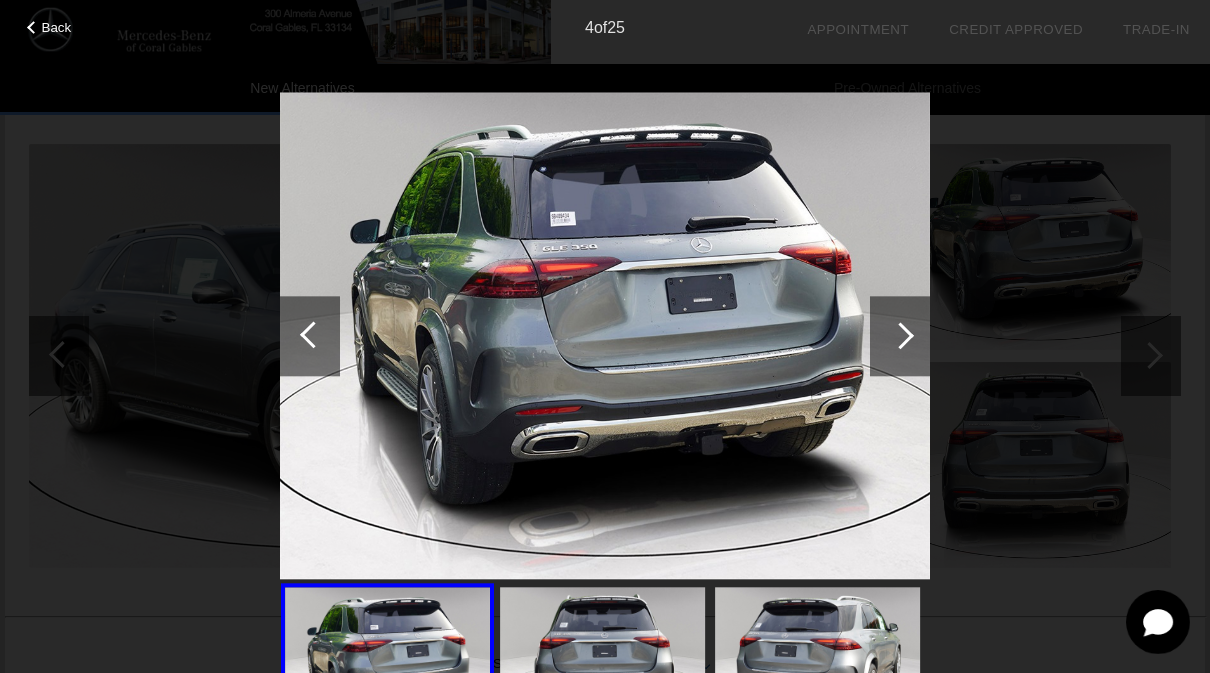 click at bounding box center [900, 335] 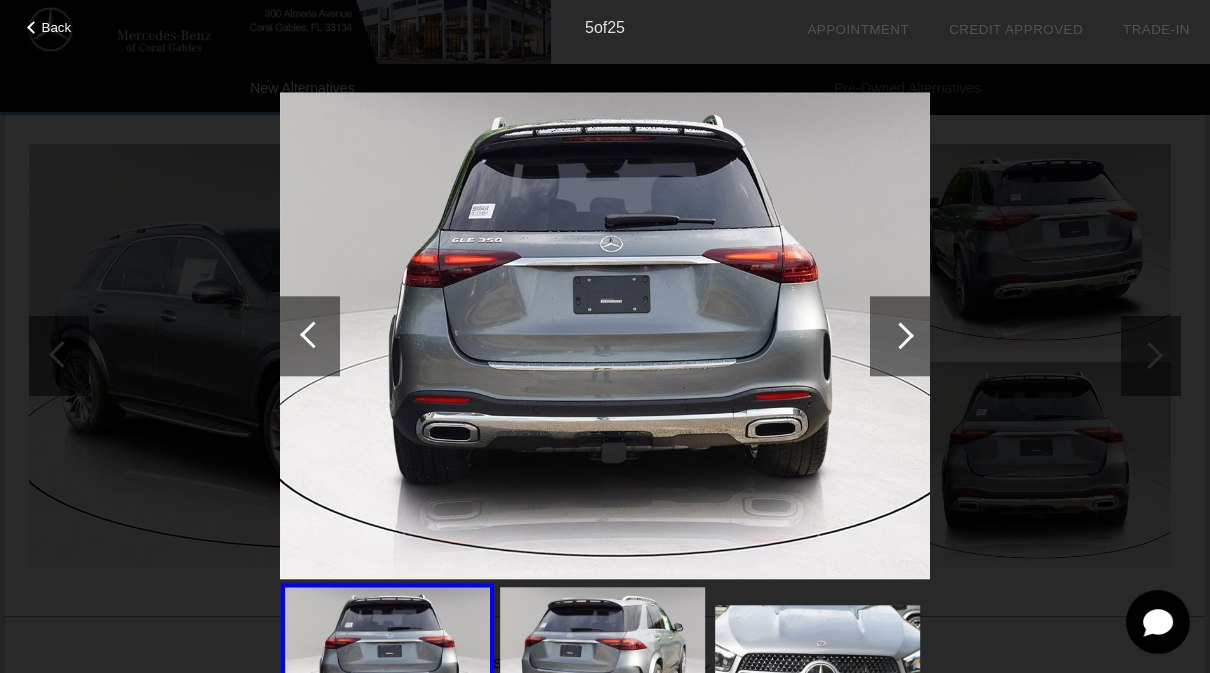 click at bounding box center (900, 336) 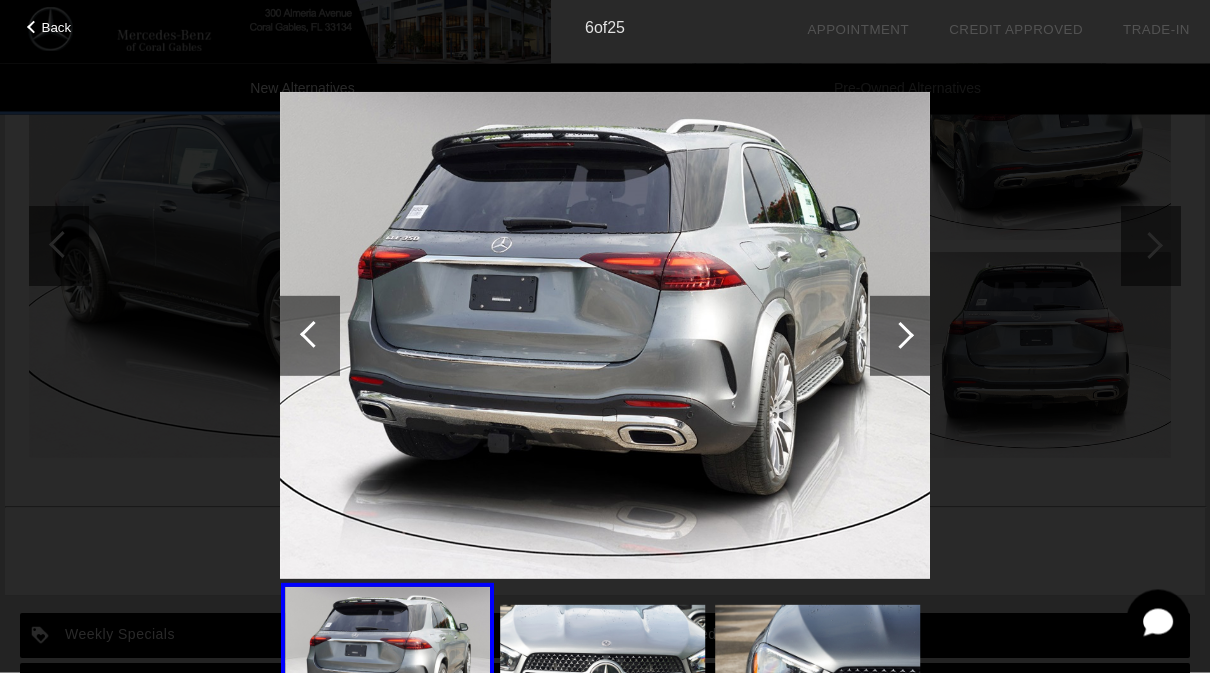 click at bounding box center (900, 336) 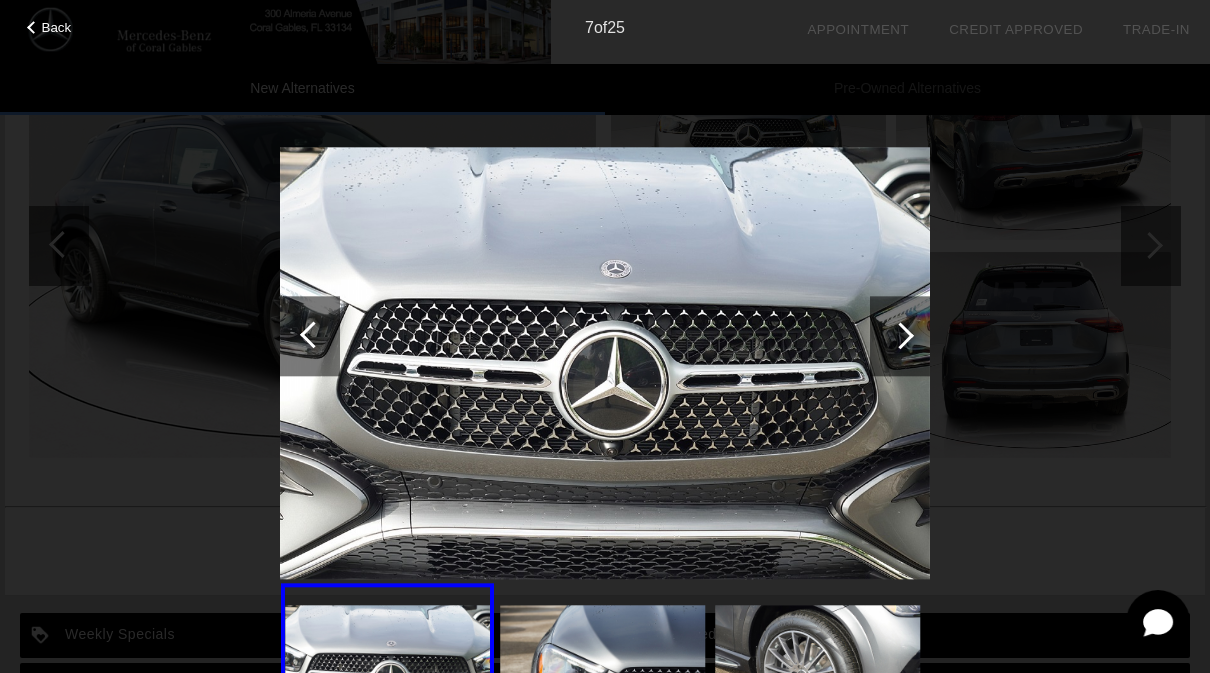 click at bounding box center [900, 335] 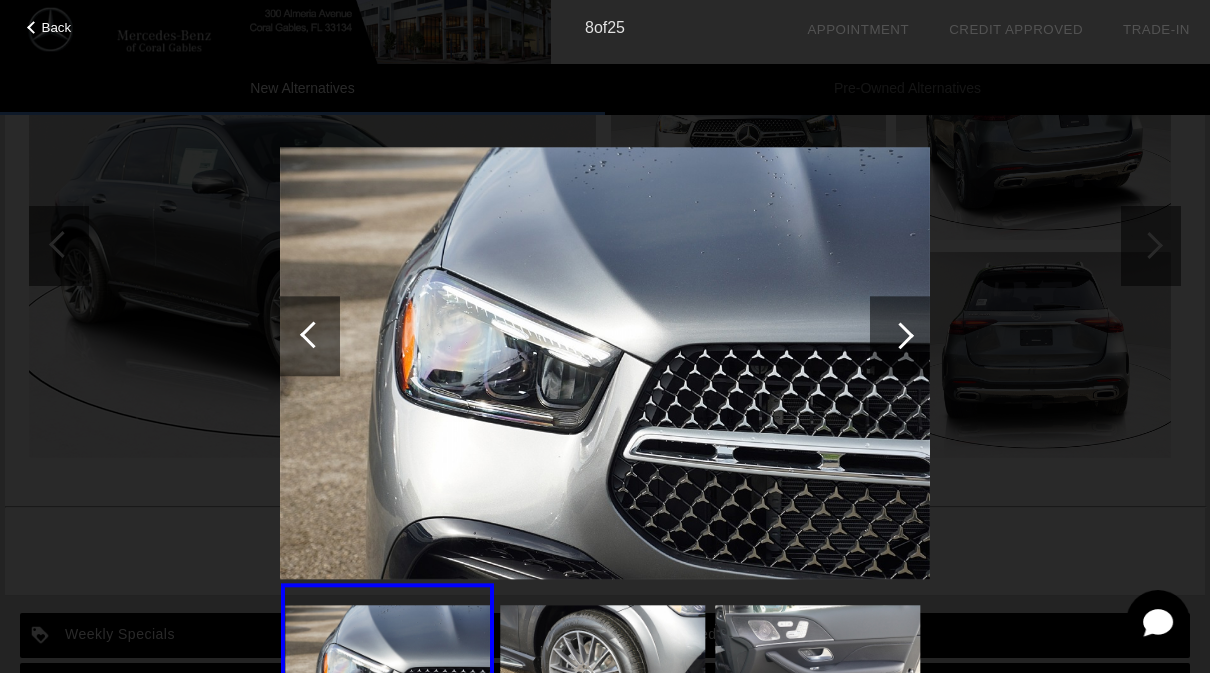 click at bounding box center (900, 335) 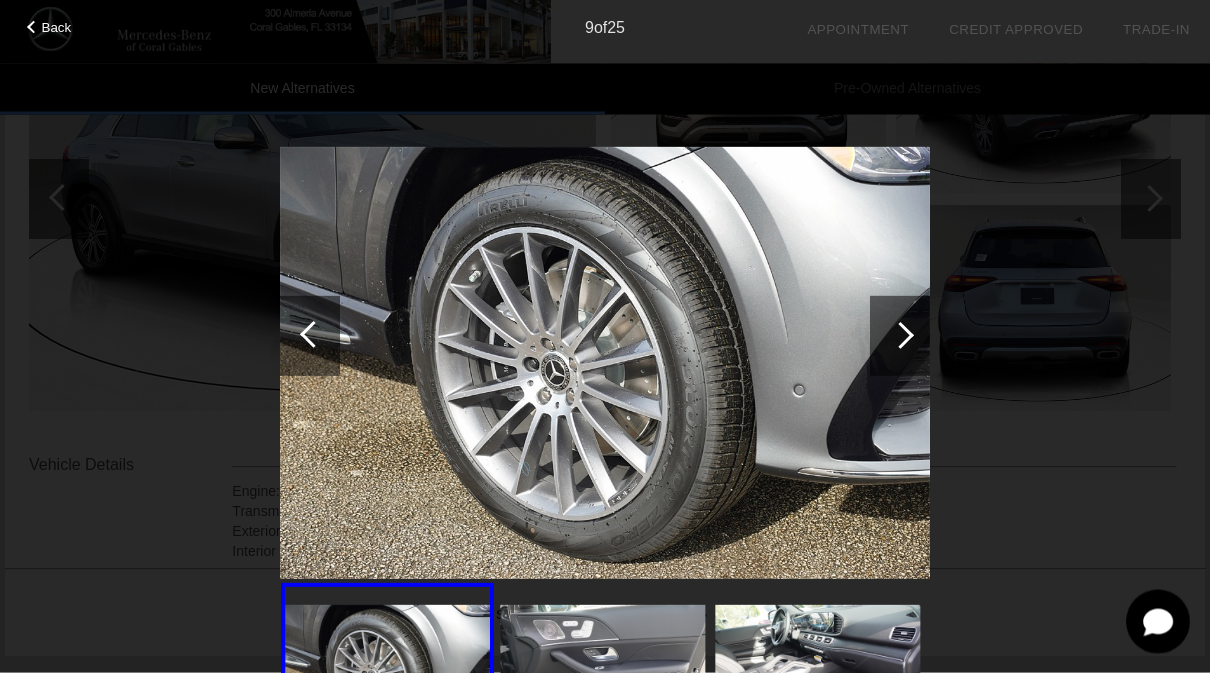 scroll, scrollTop: 281, scrollLeft: 0, axis: vertical 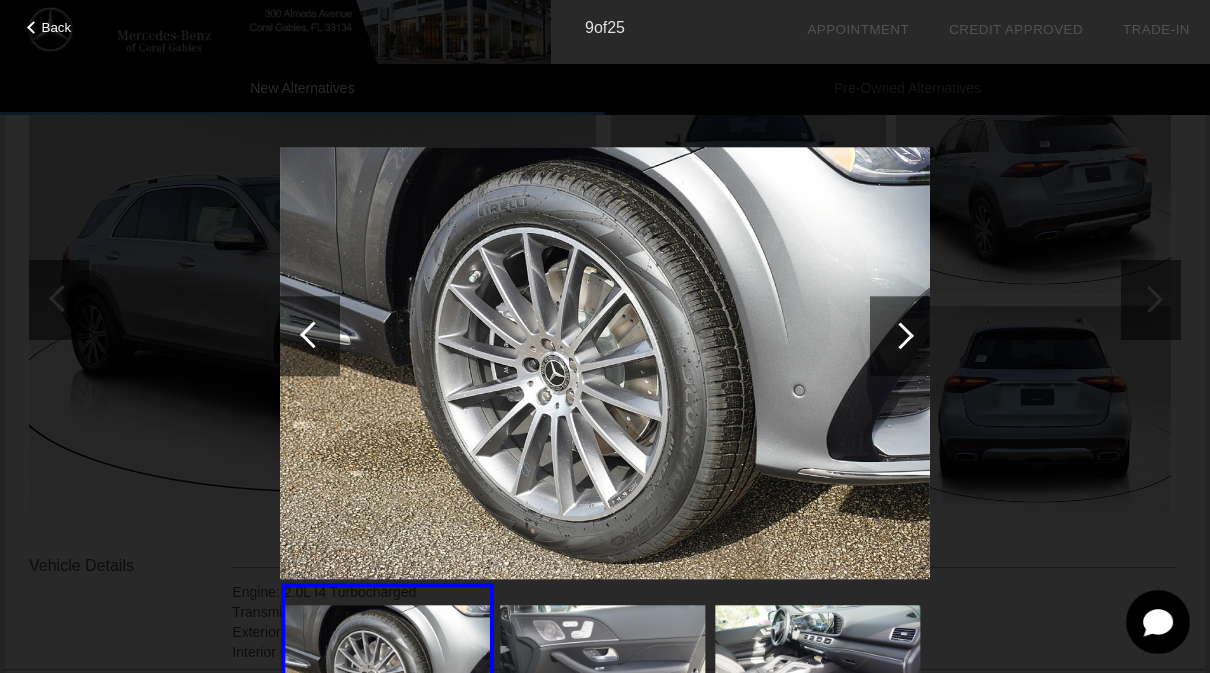 click at bounding box center [900, 335] 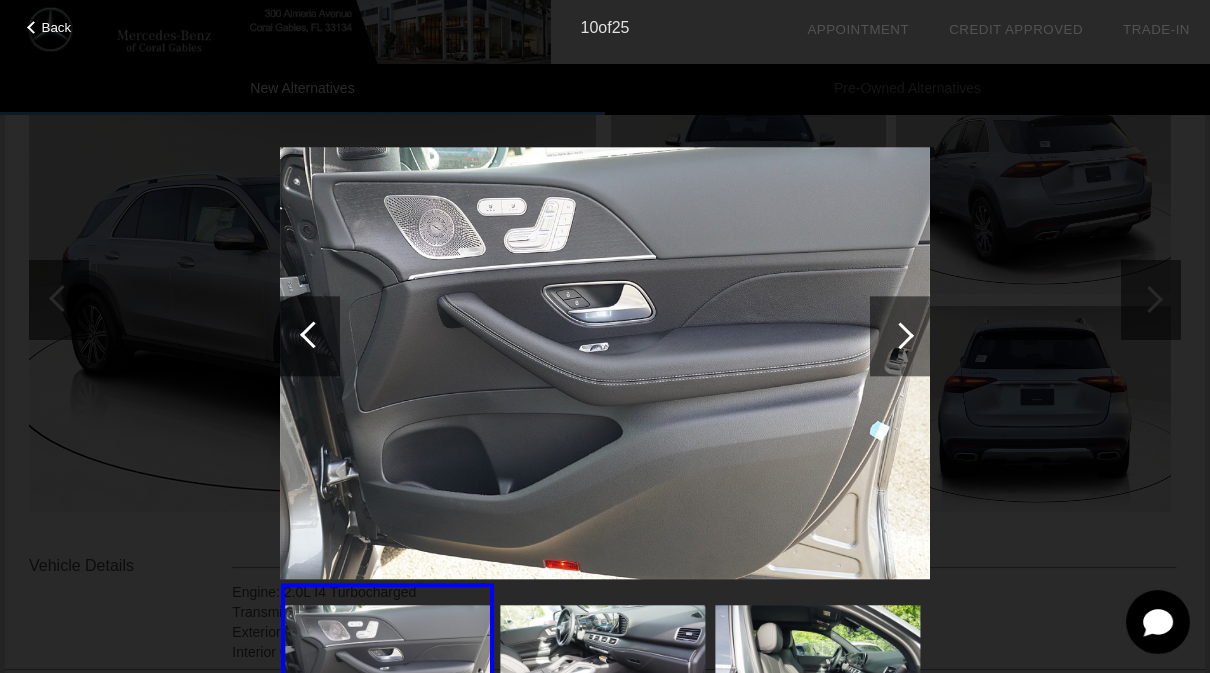 click on "Back" at bounding box center [57, 27] 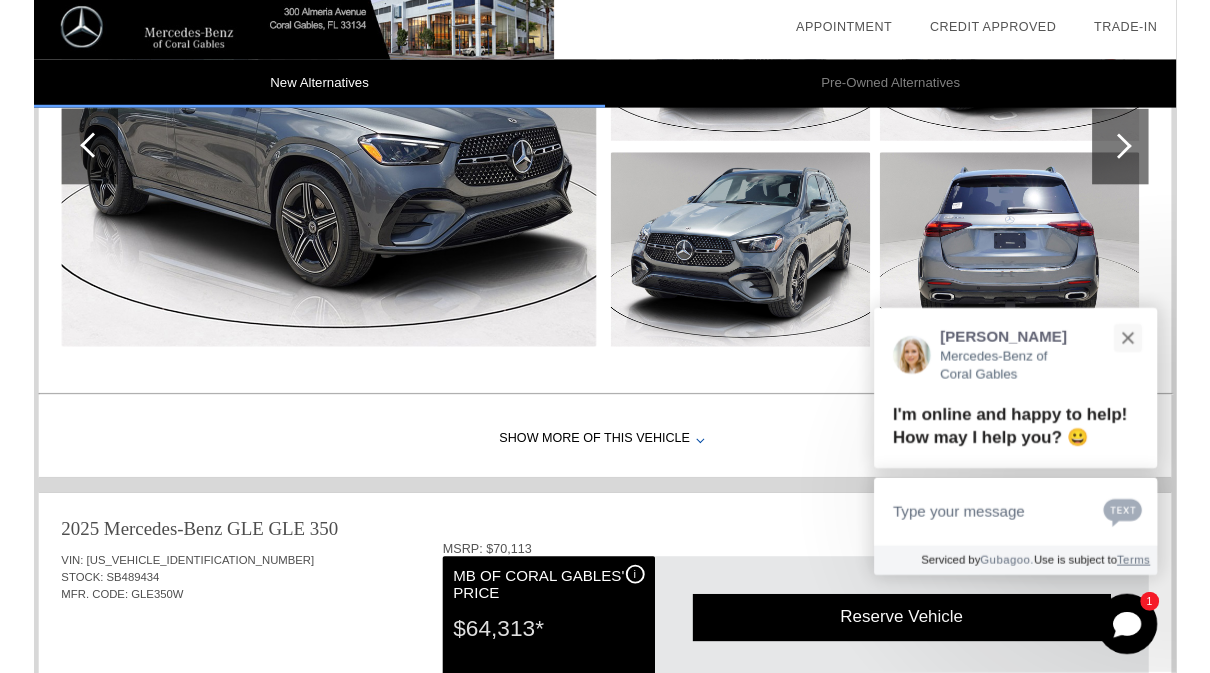 scroll, scrollTop: 1389, scrollLeft: 0, axis: vertical 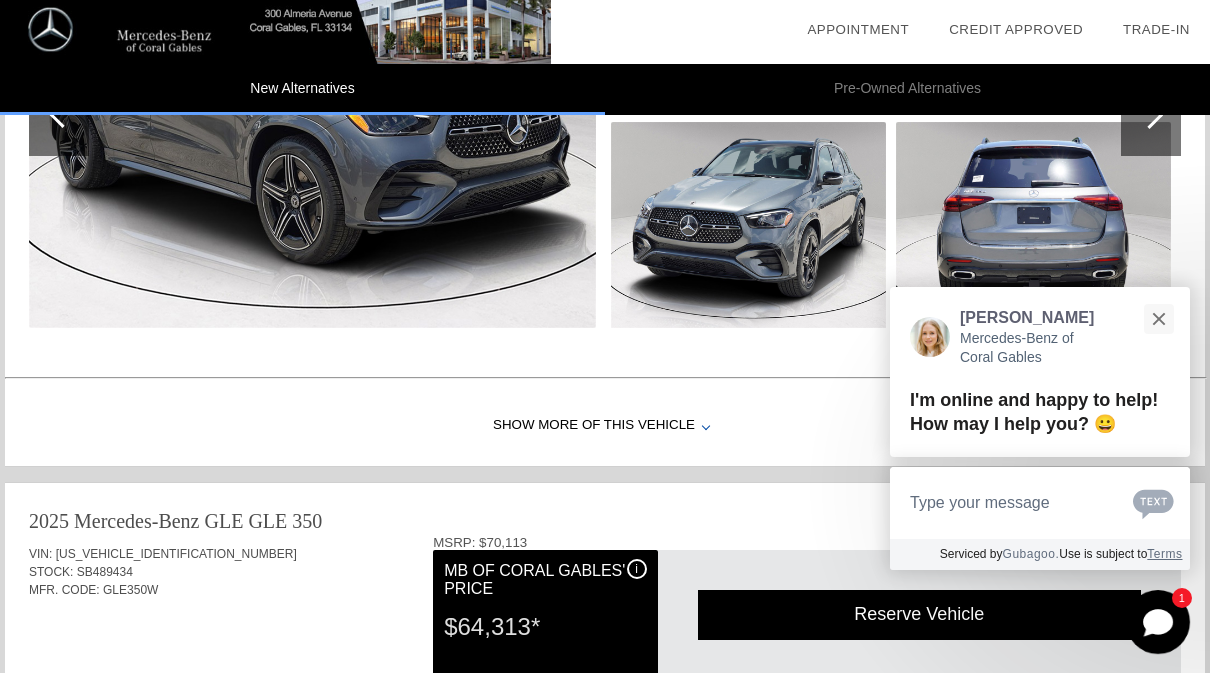 click at bounding box center [1151, 116] 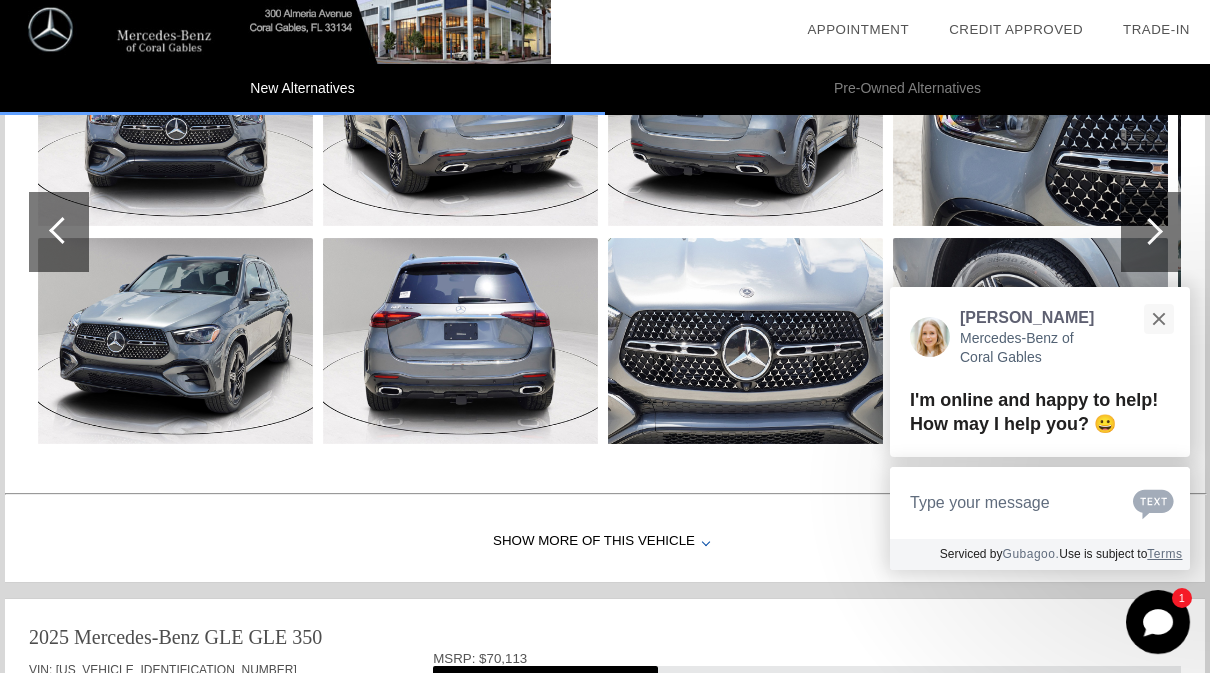 scroll, scrollTop: 1270, scrollLeft: 0, axis: vertical 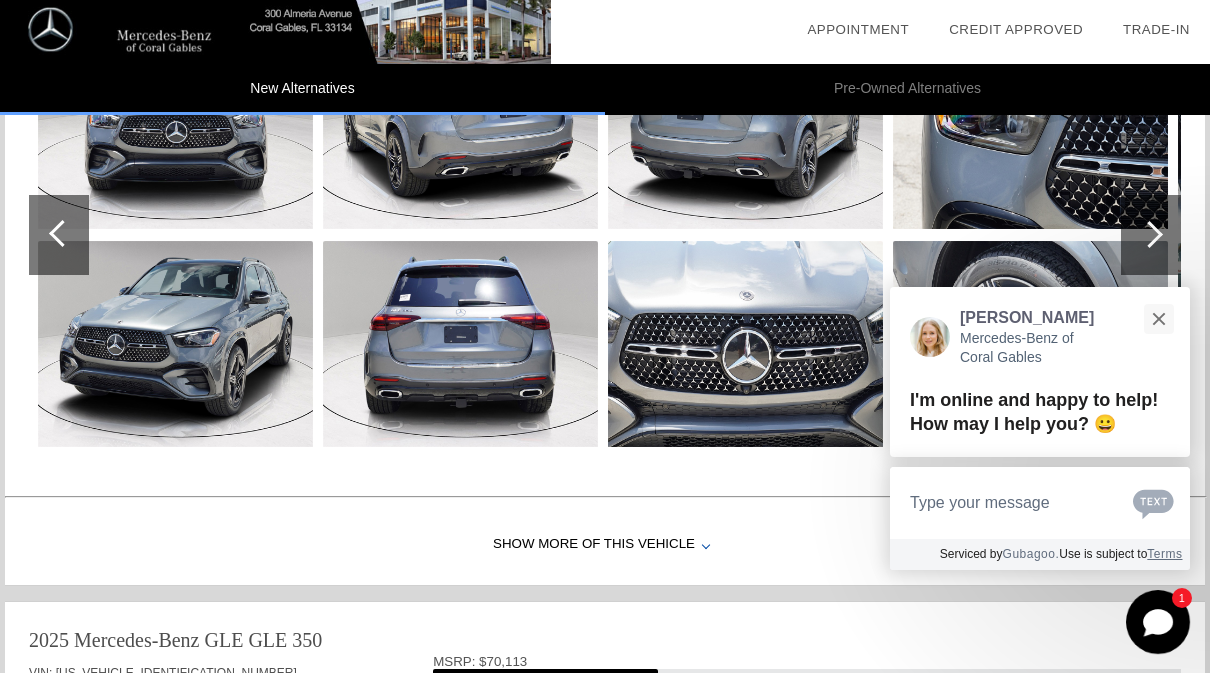 click at bounding box center [1149, 234] 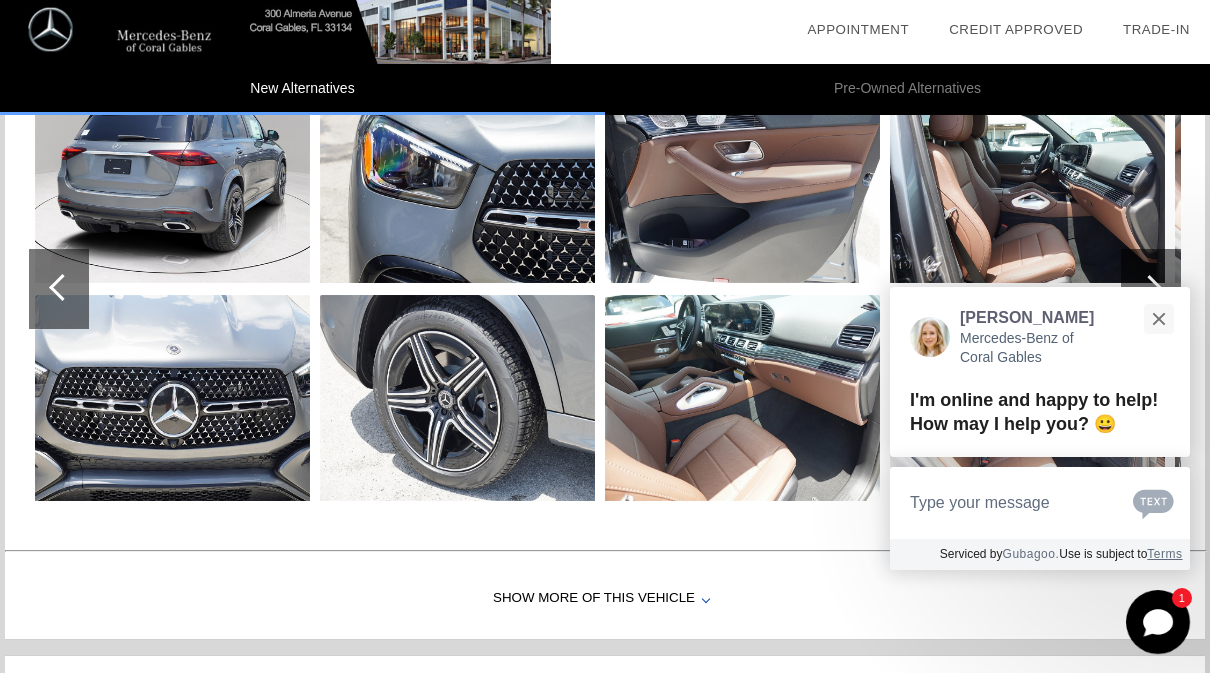 scroll, scrollTop: 1209, scrollLeft: 0, axis: vertical 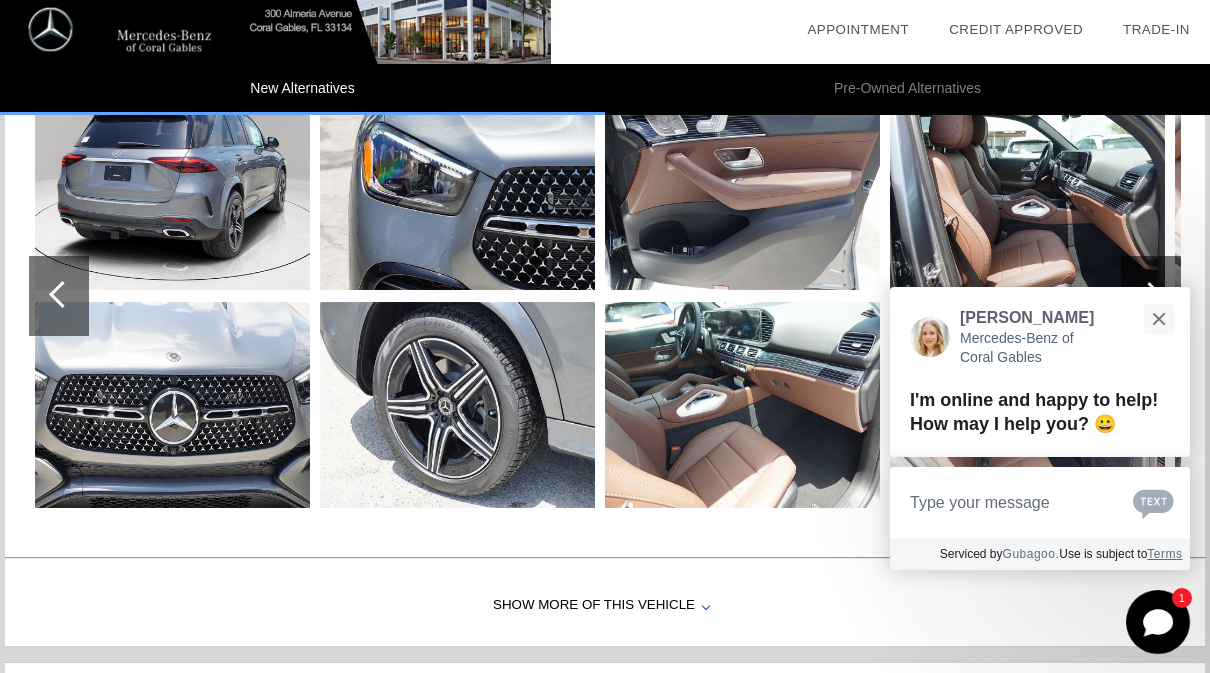 click at bounding box center [1158, 318] 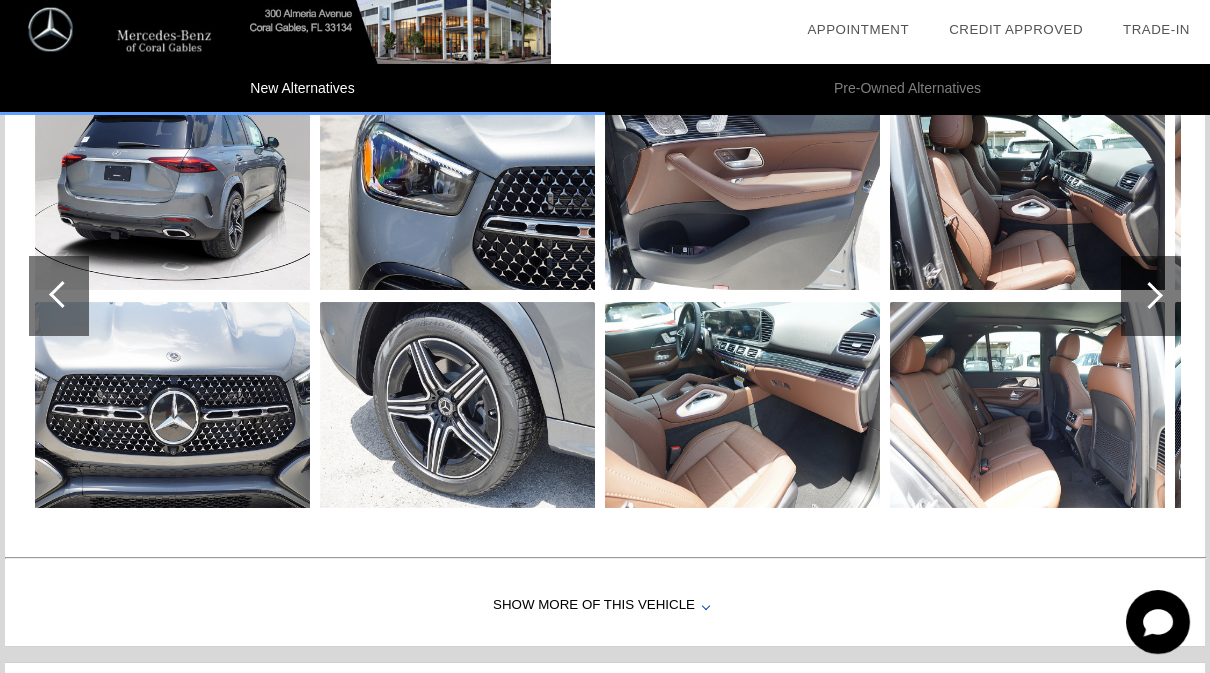 click at bounding box center (1151, 296) 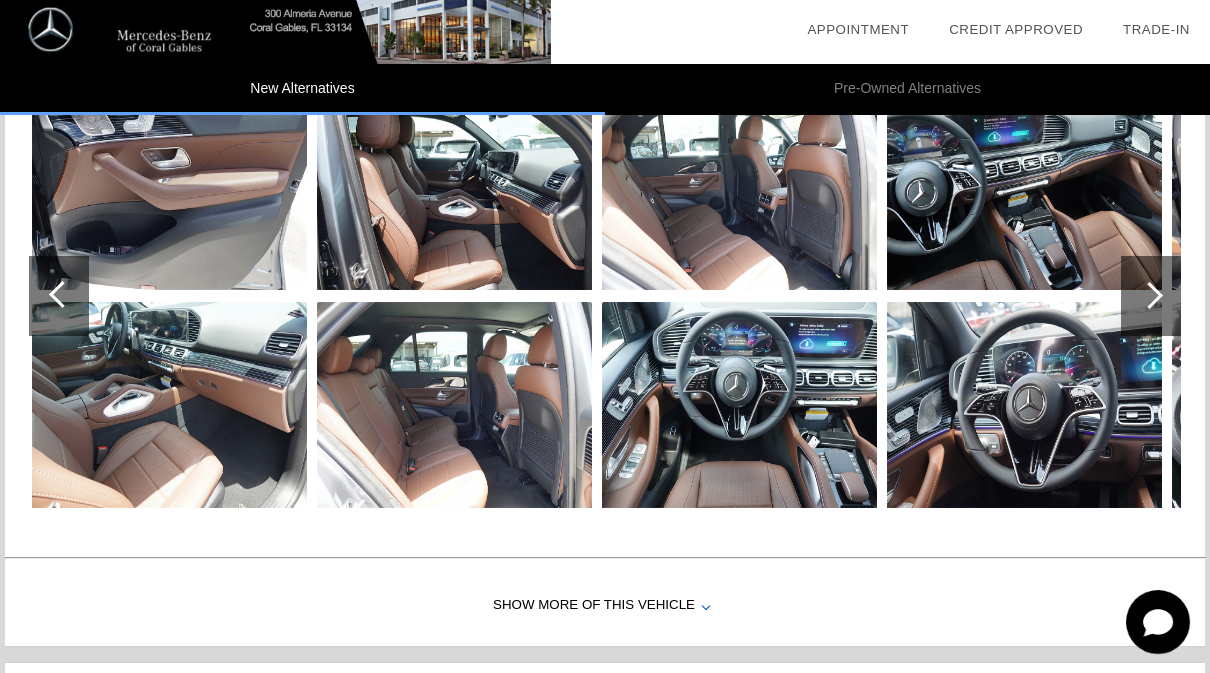 click at bounding box center (1024, 187) 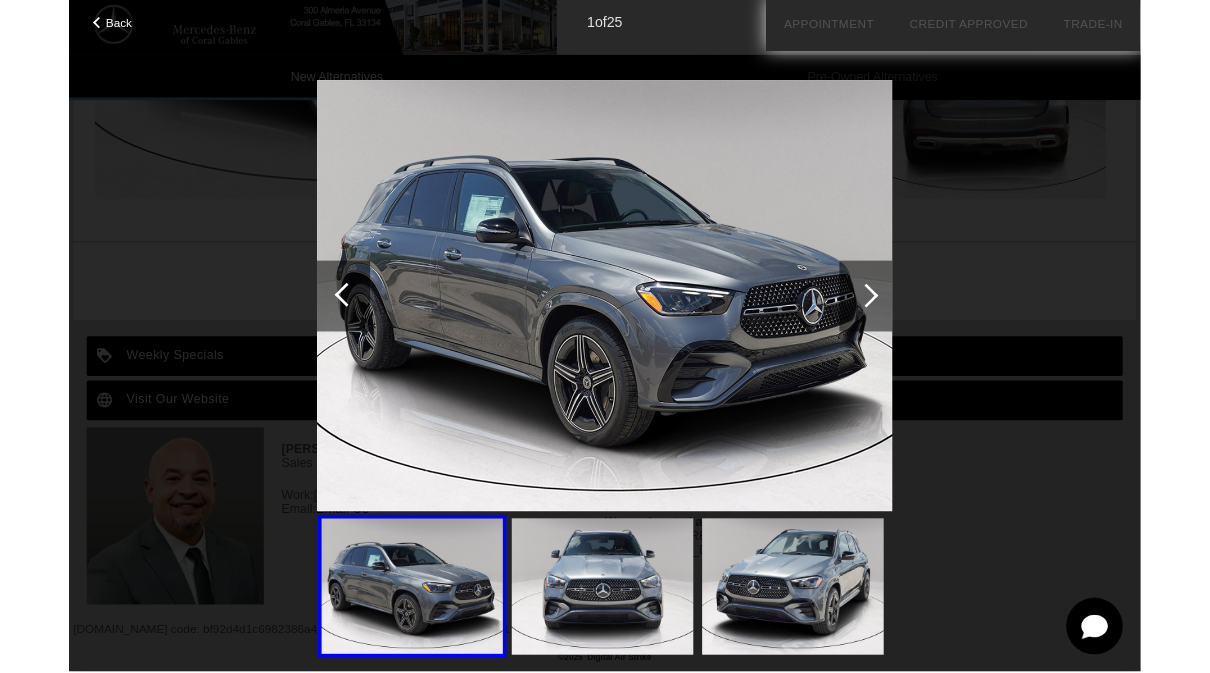 scroll, scrollTop: 2400, scrollLeft: 0, axis: vertical 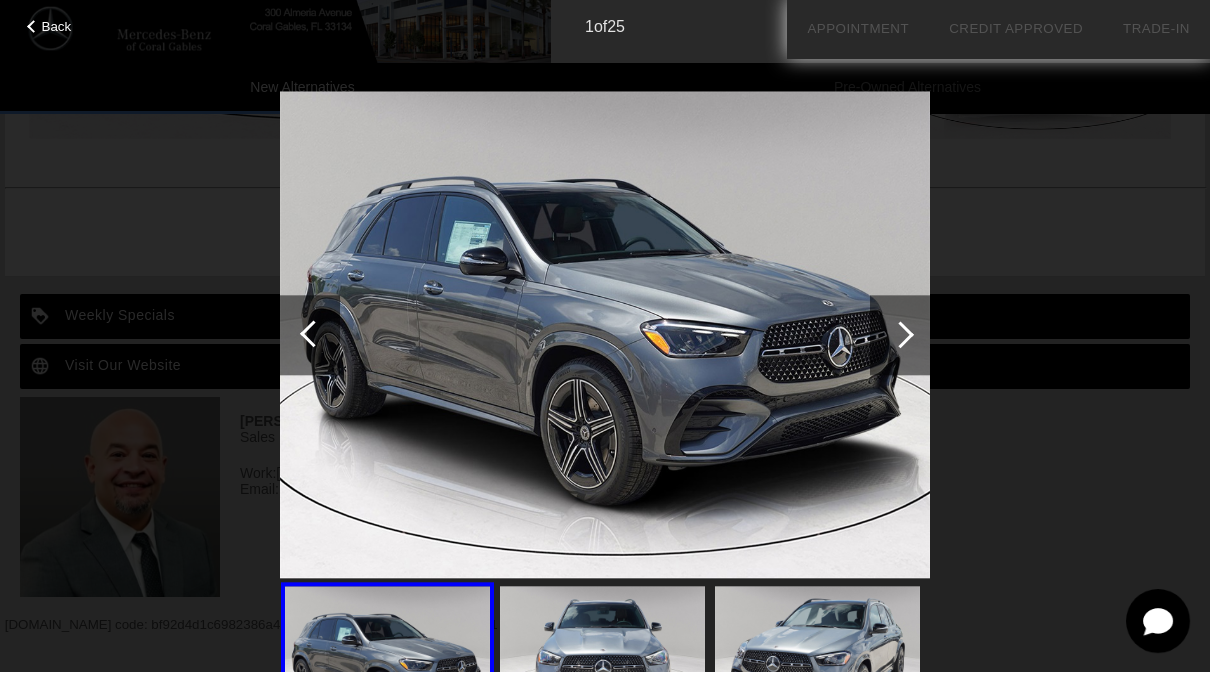click at bounding box center [605, 336] 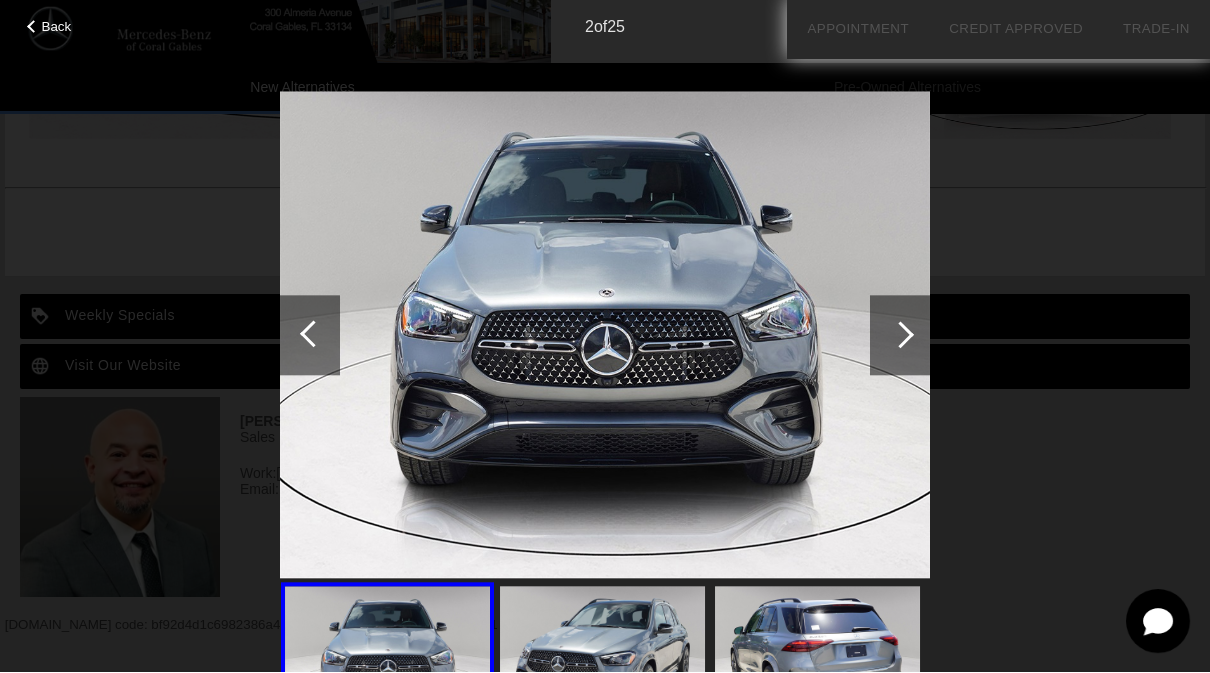 click at bounding box center (900, 335) 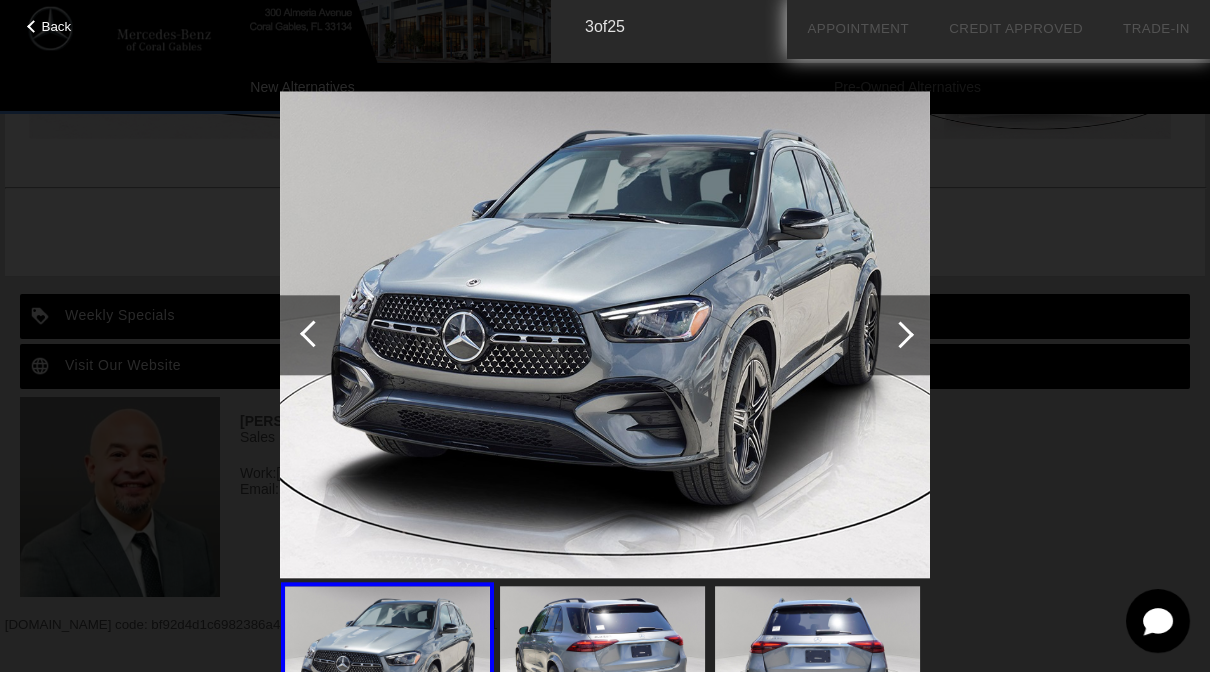 click at bounding box center [900, 335] 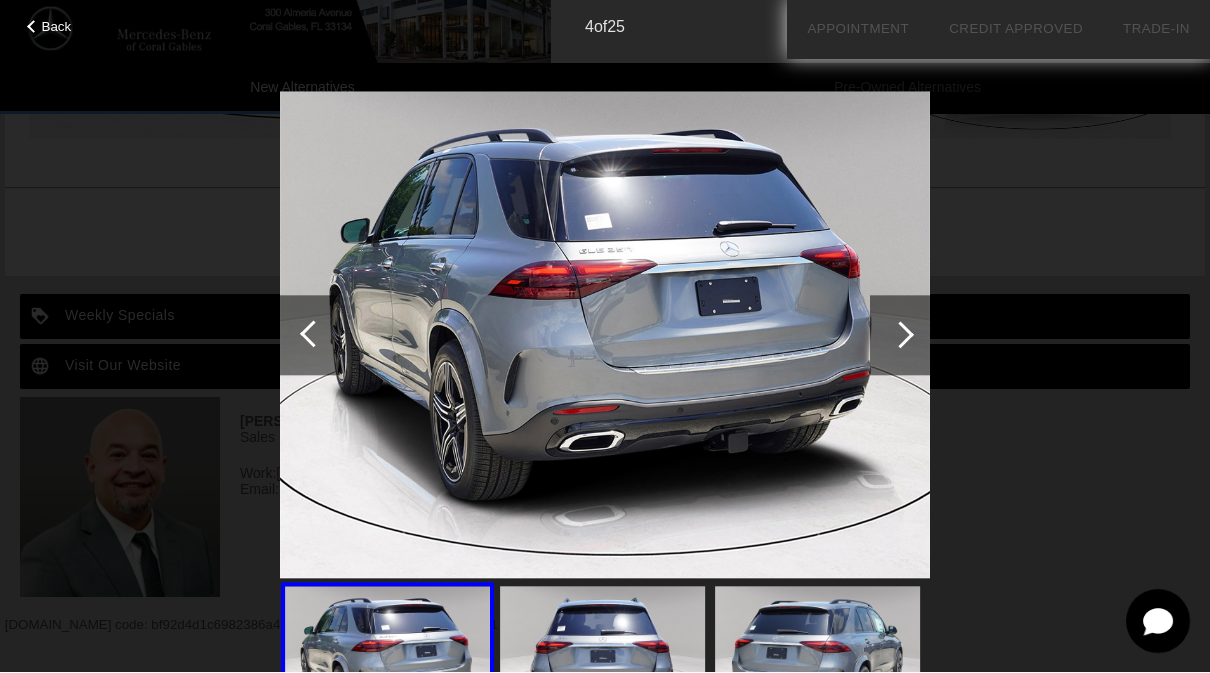click at bounding box center (900, 335) 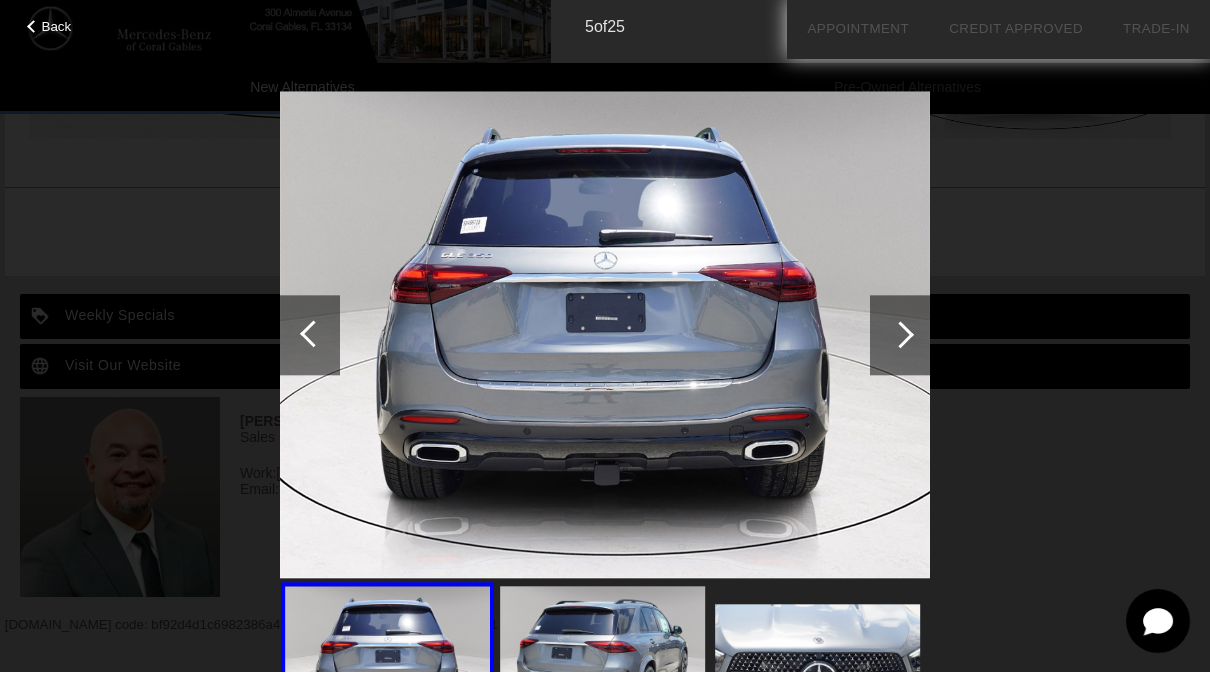 click at bounding box center [900, 335] 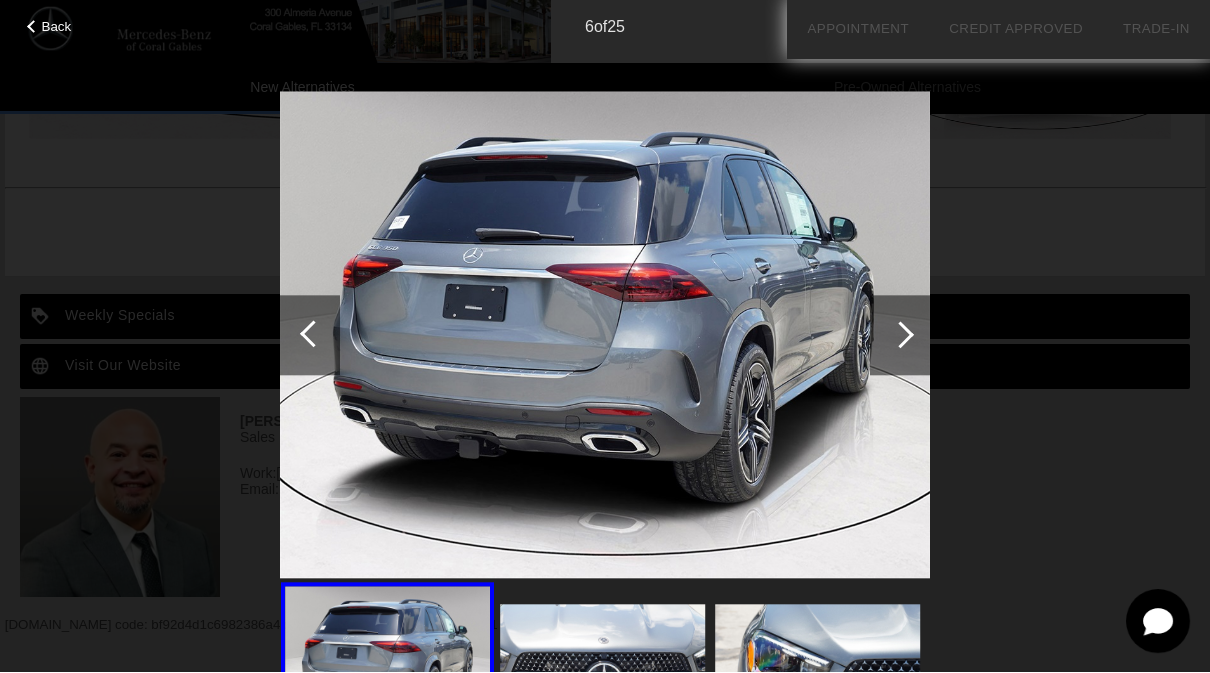 click at bounding box center [900, 335] 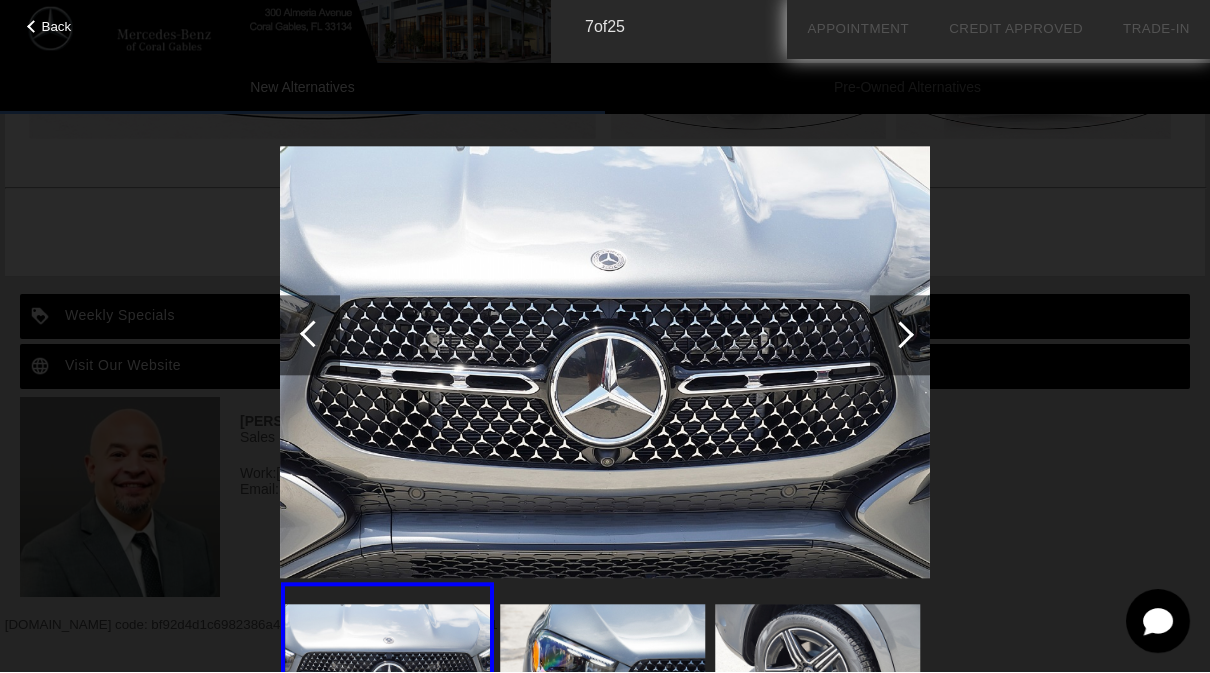 click at bounding box center [900, 335] 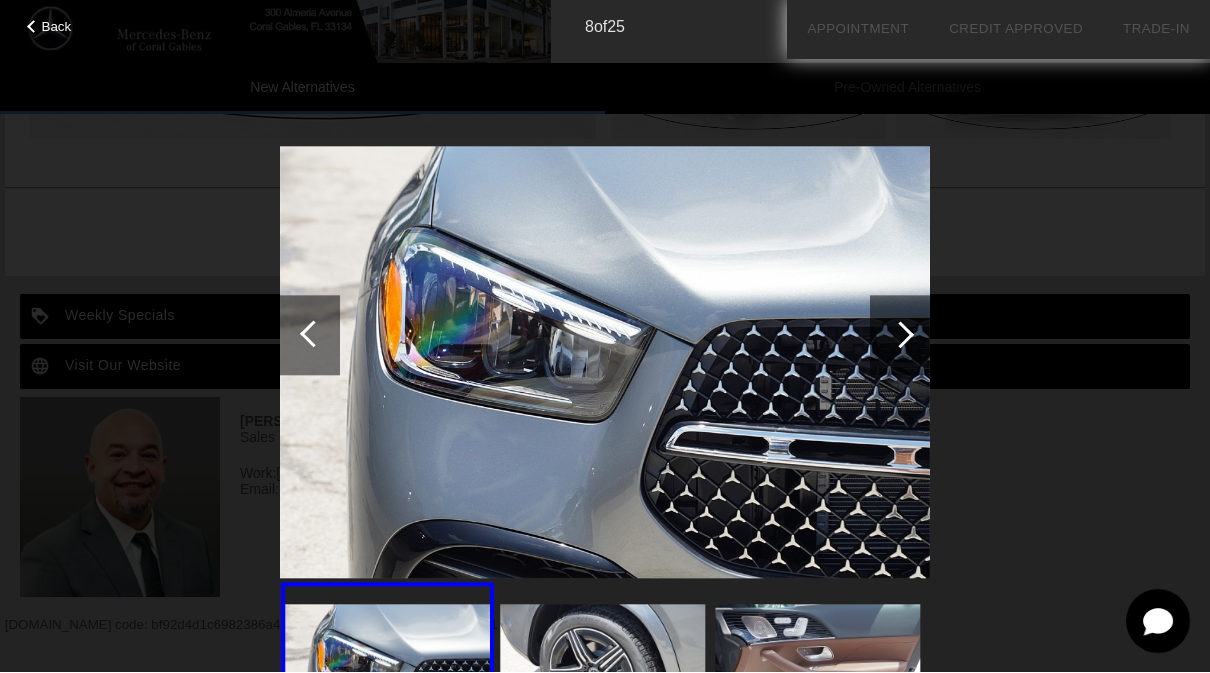 click at bounding box center [900, 336] 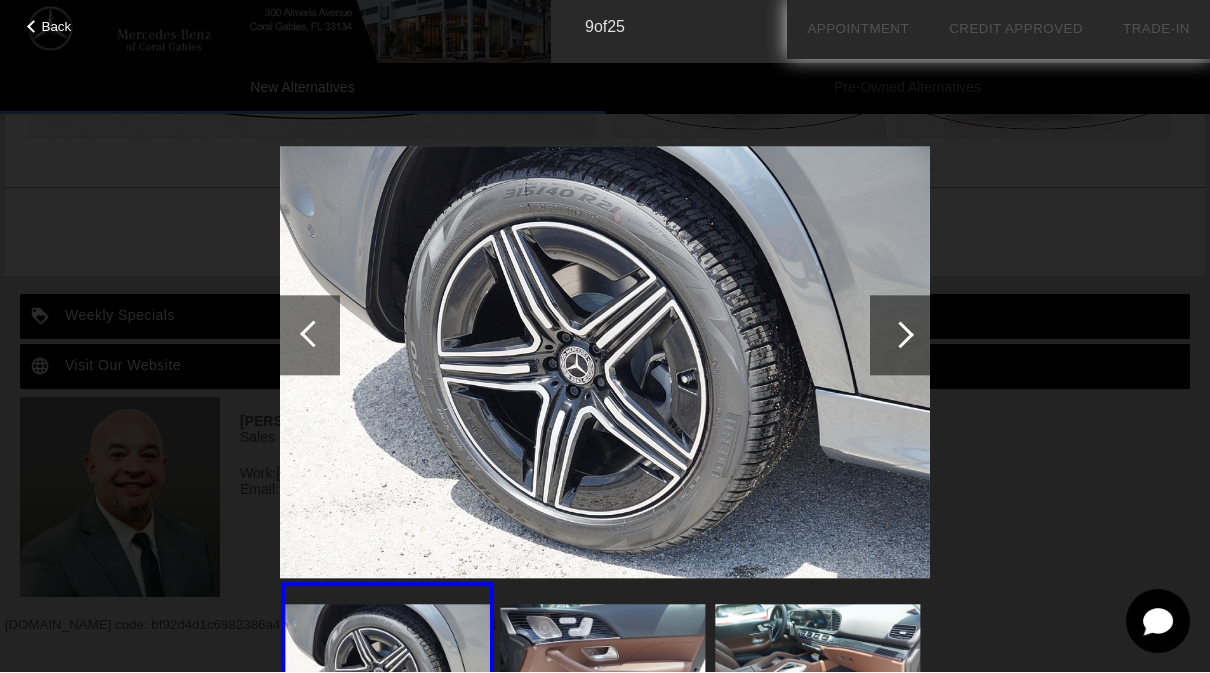 click at bounding box center [900, 335] 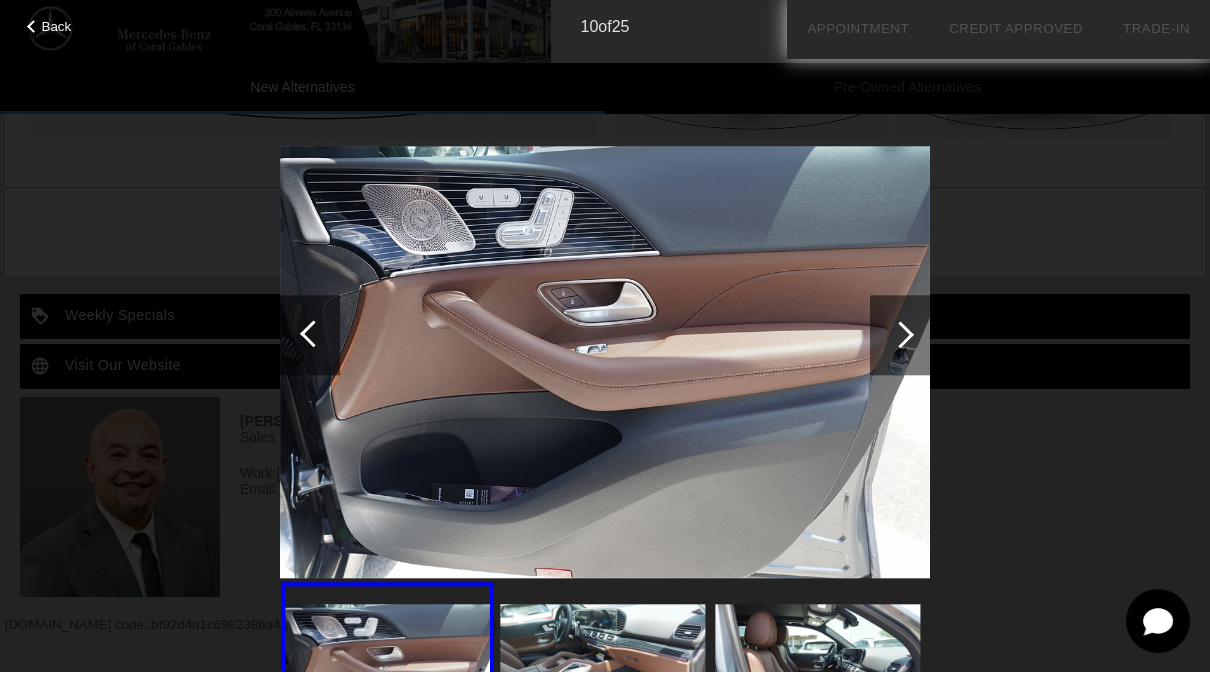 click at bounding box center [900, 336] 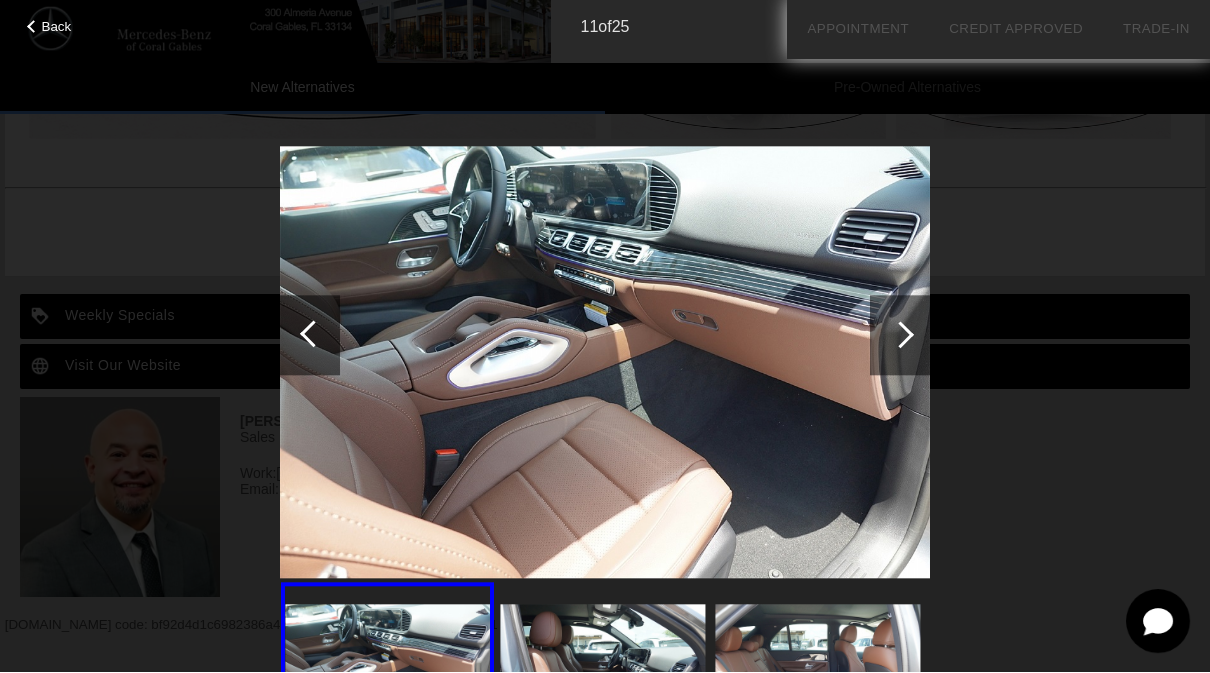 click at bounding box center (900, 336) 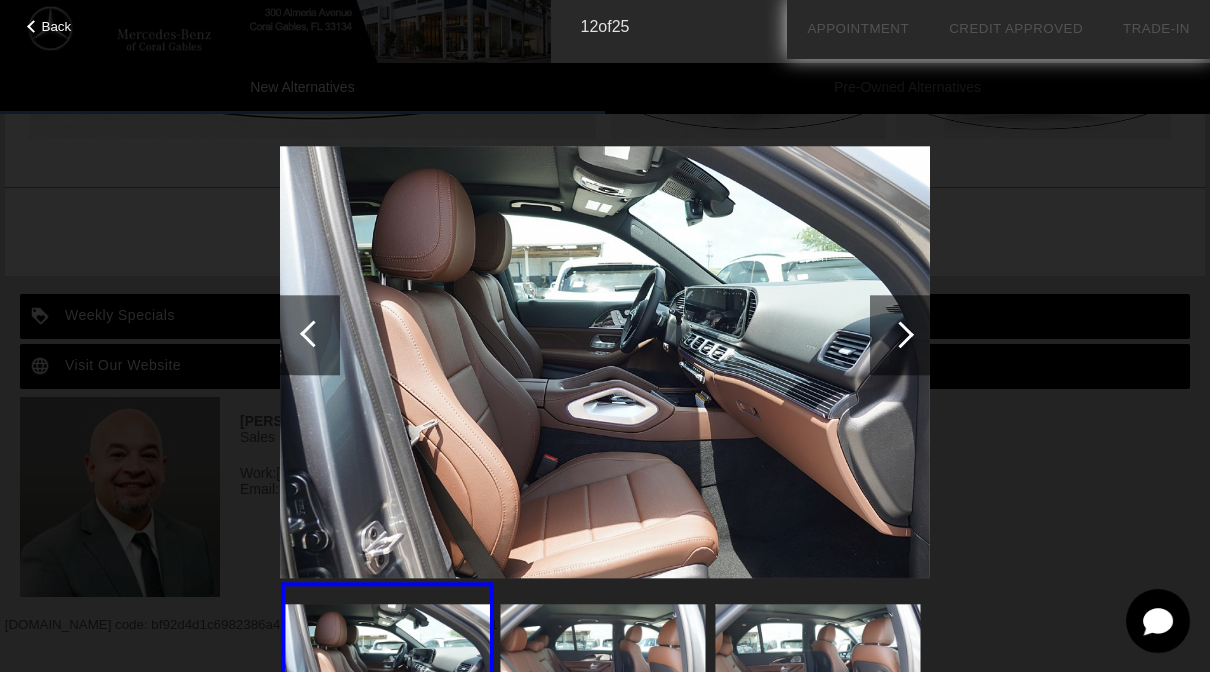 click at bounding box center (900, 336) 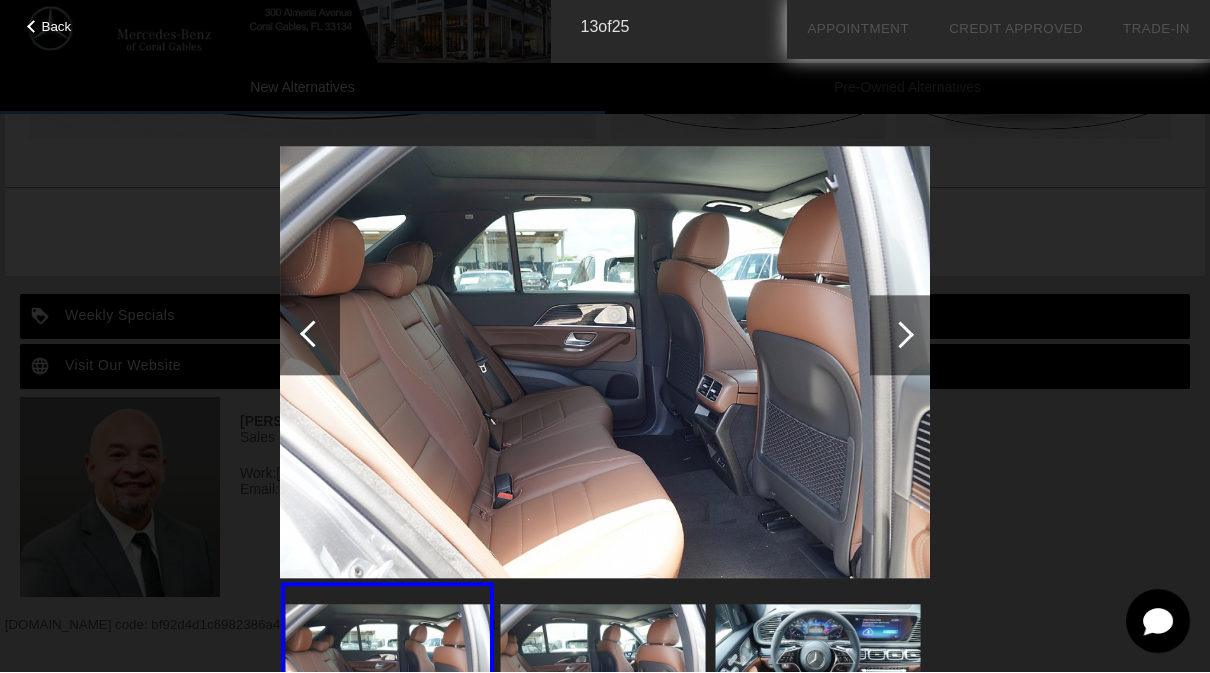 click at bounding box center [900, 336] 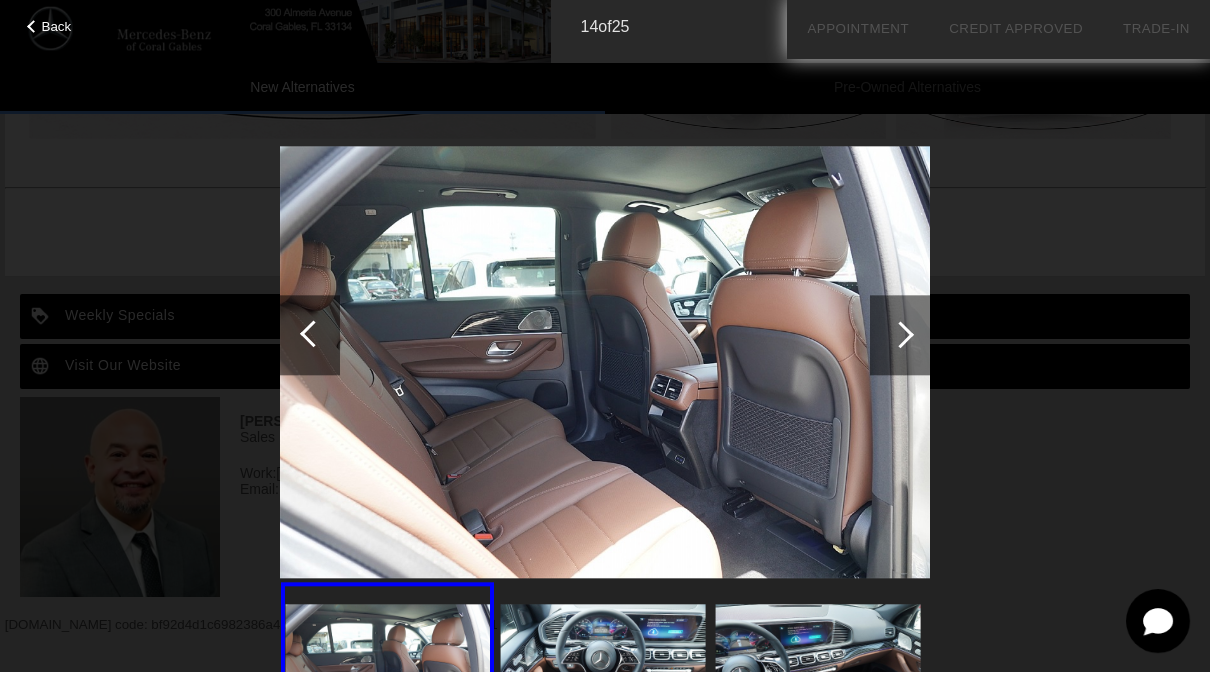 click at bounding box center [900, 336] 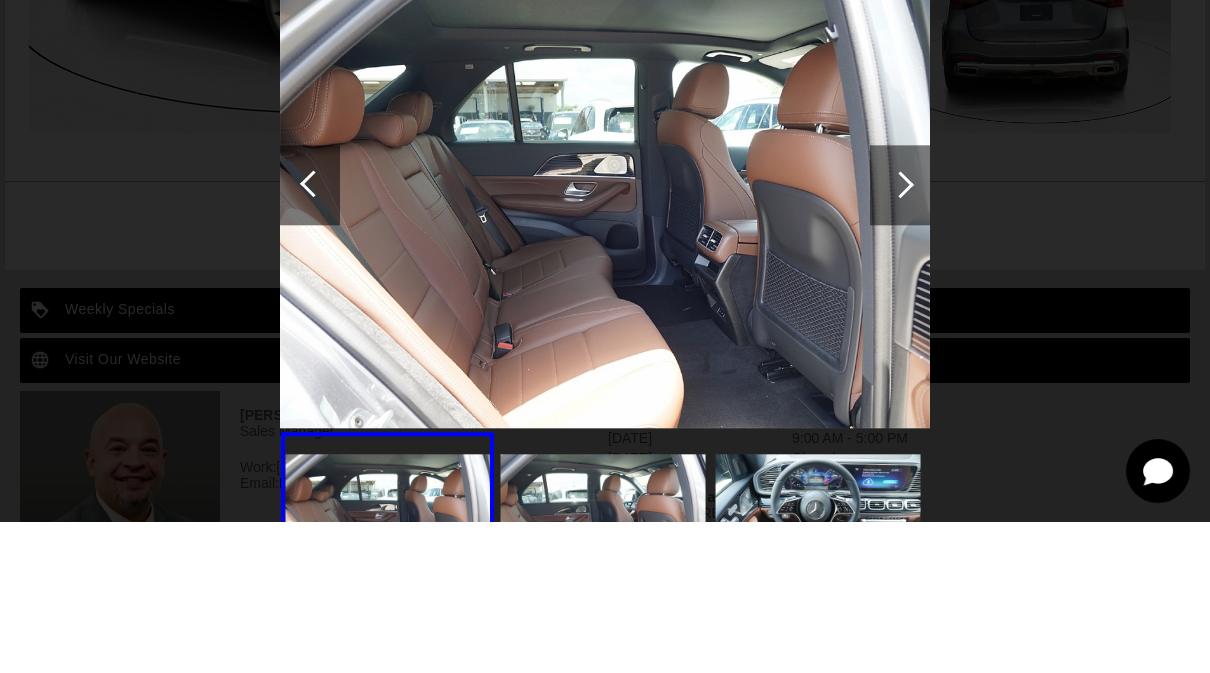 scroll, scrollTop: 2400, scrollLeft: 0, axis: vertical 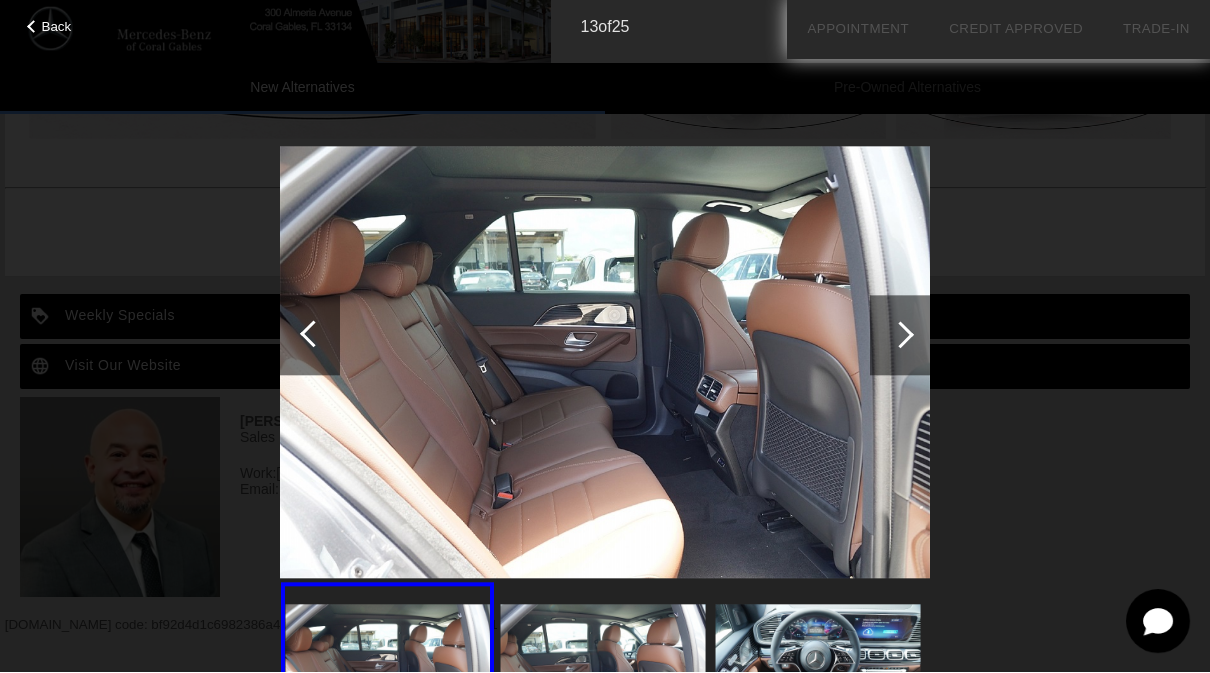 click at bounding box center [900, 336] 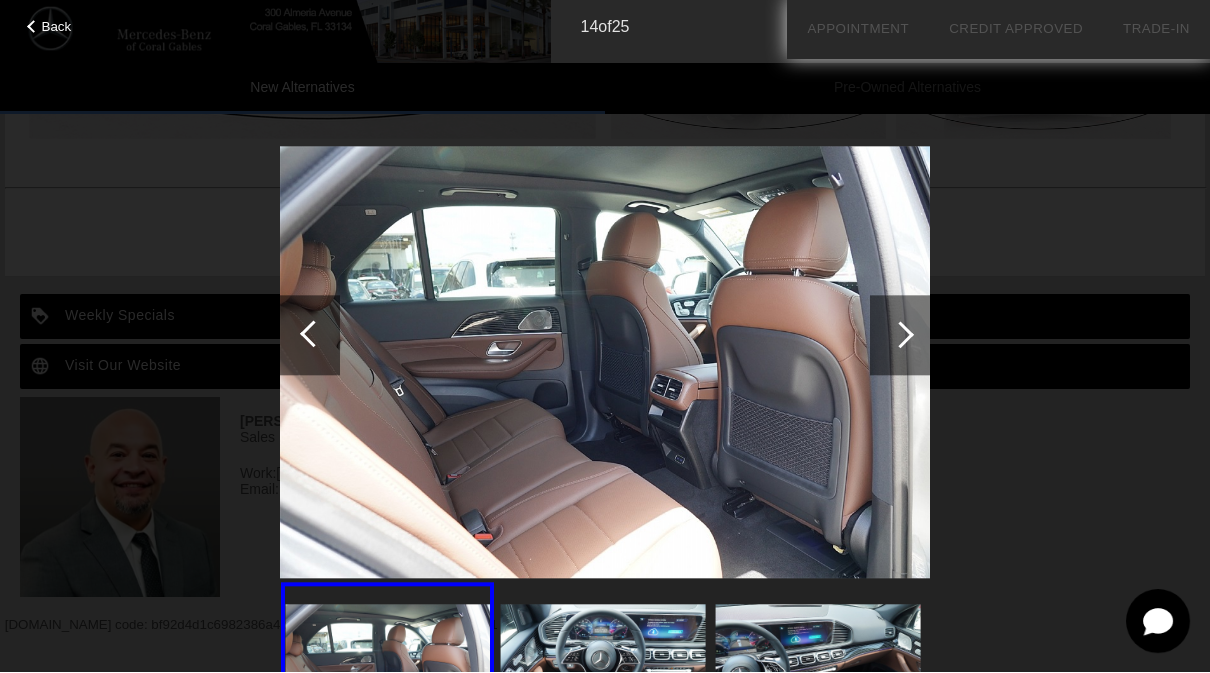 click at bounding box center [900, 336] 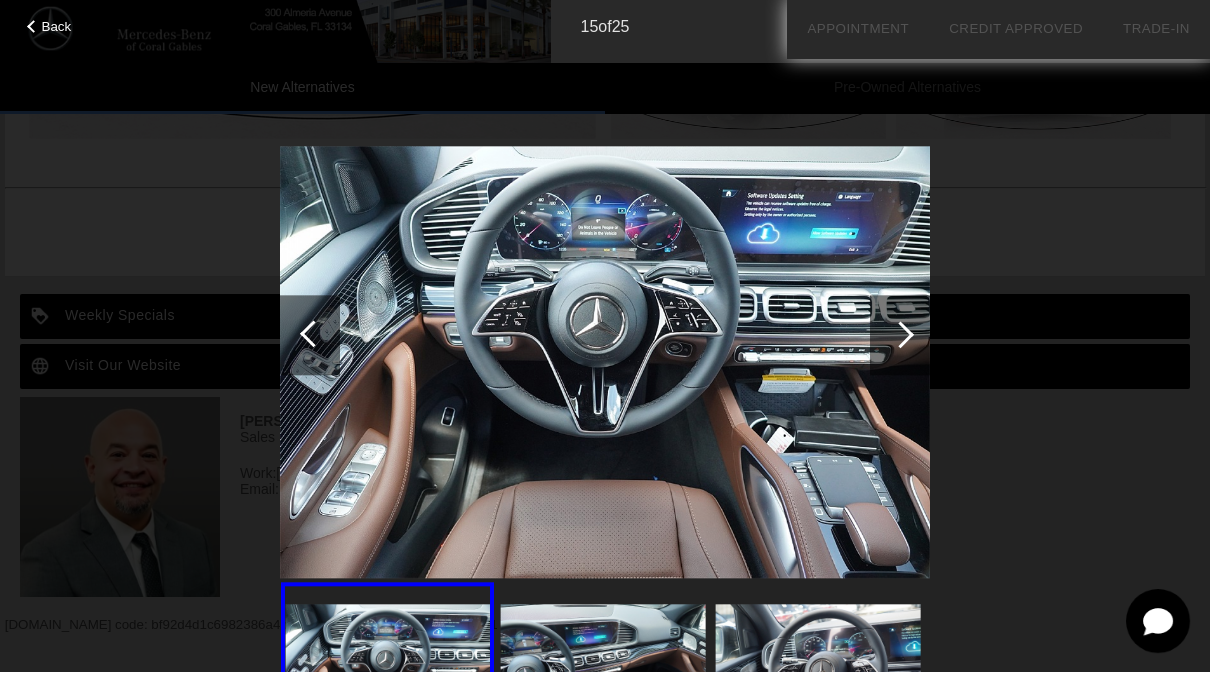 click at bounding box center (900, 336) 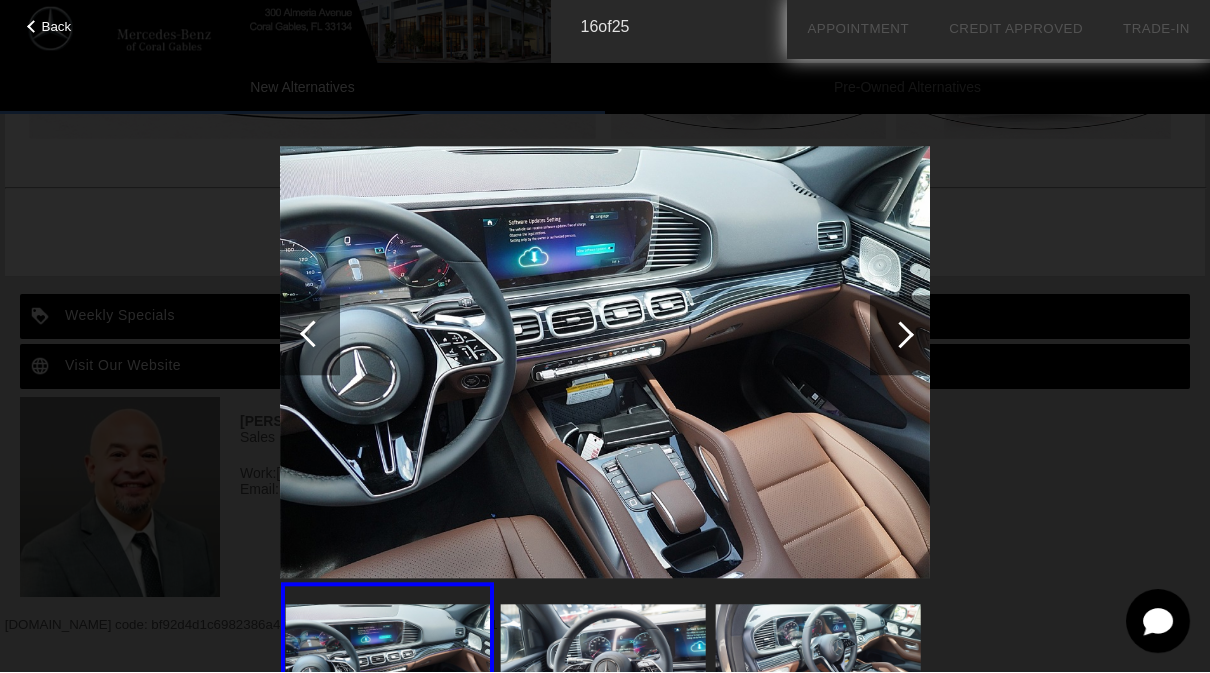 click at bounding box center (900, 336) 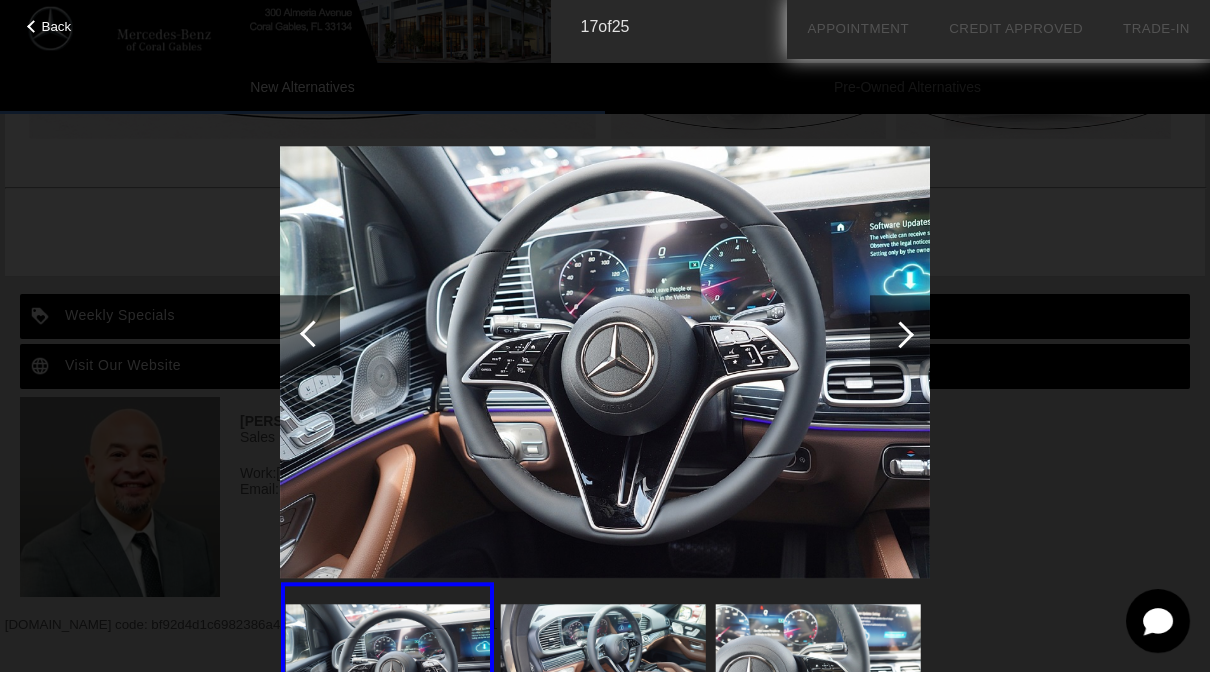 click at bounding box center [900, 336] 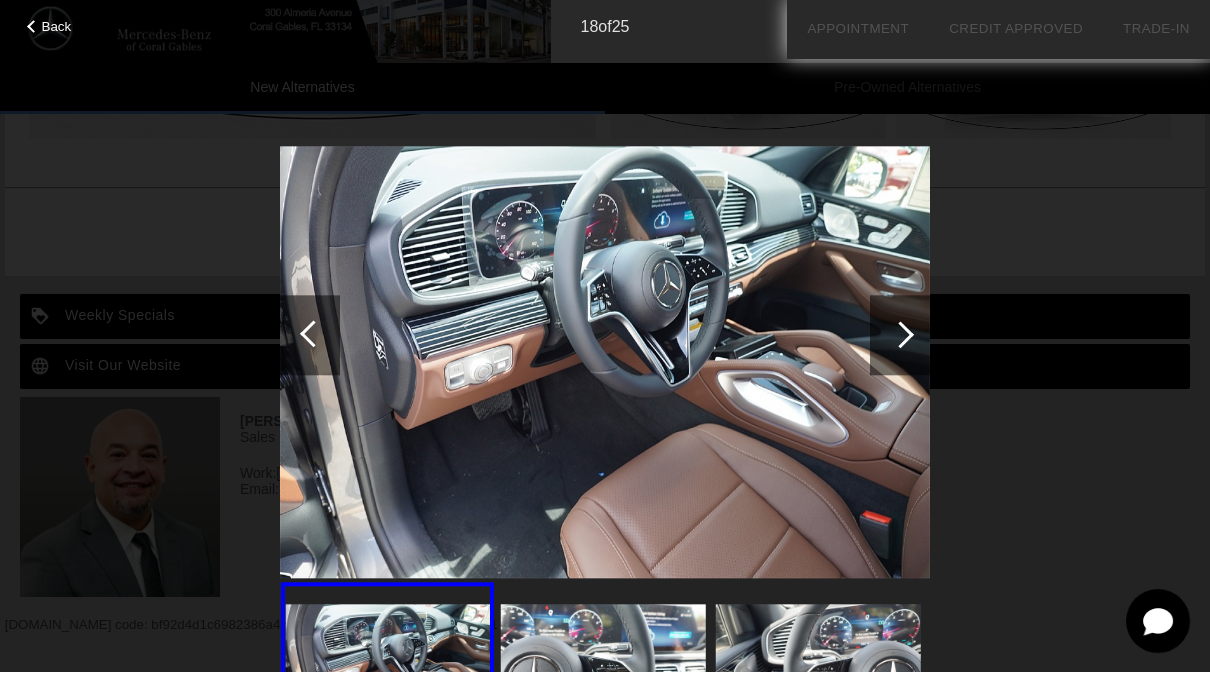 click at bounding box center [900, 336] 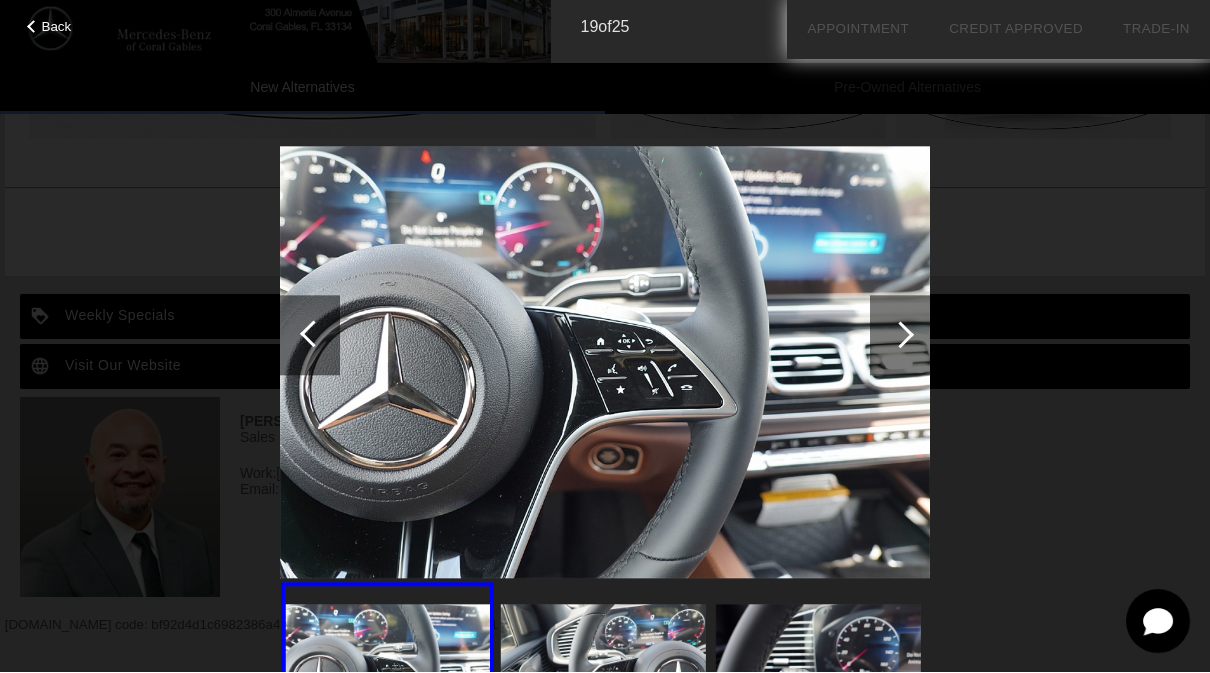 click at bounding box center (900, 335) 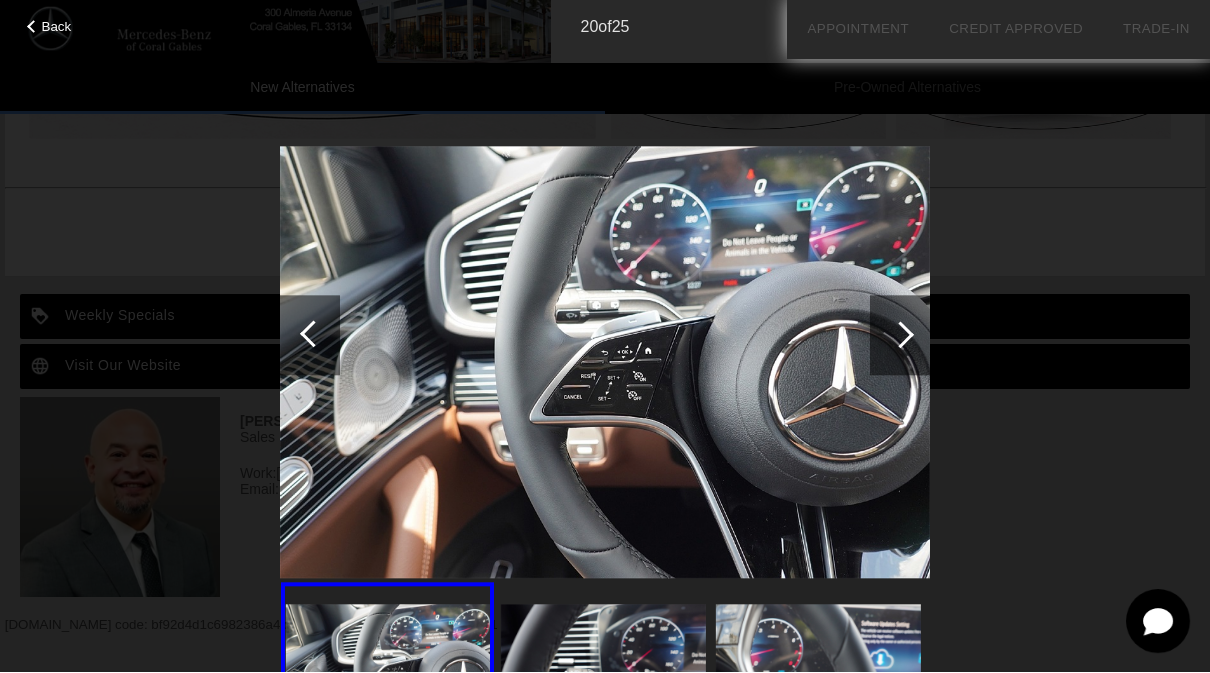 click at bounding box center [900, 335] 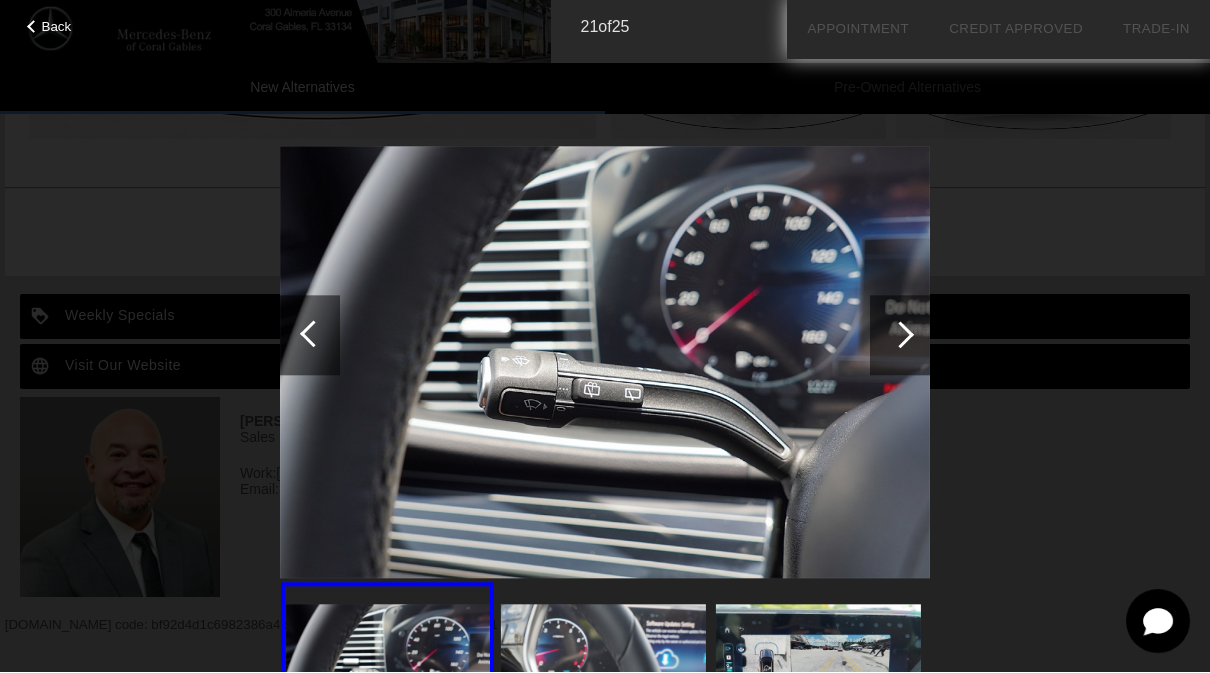 click at bounding box center (605, 364) 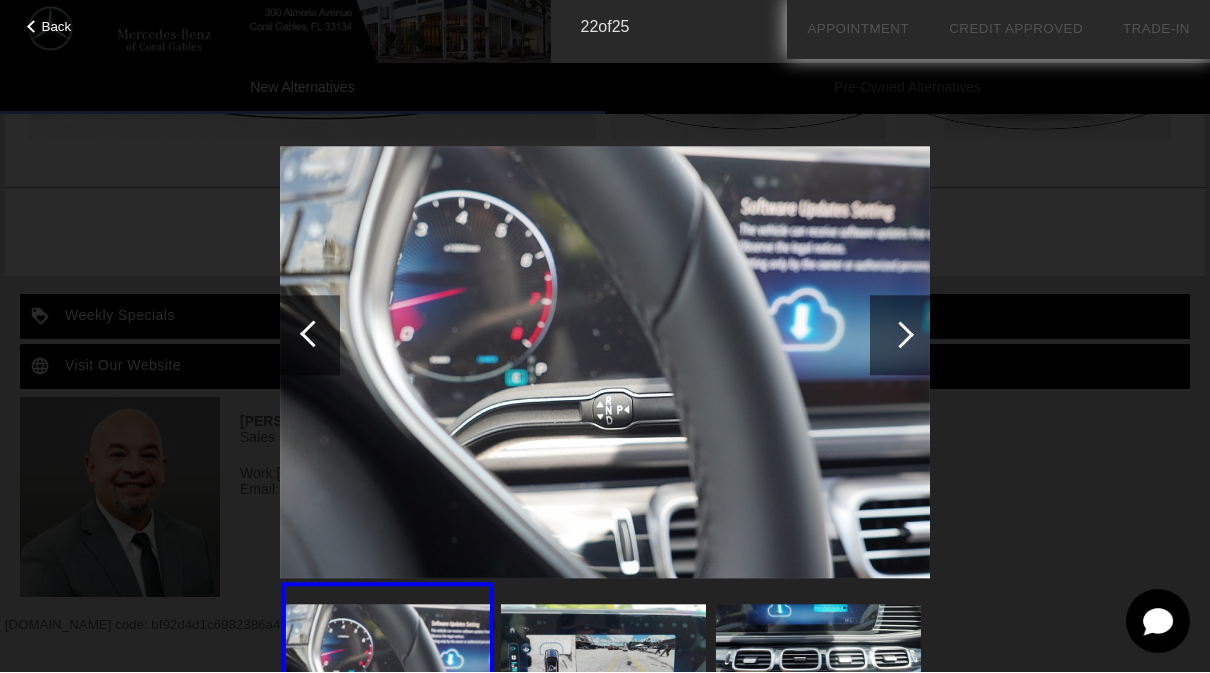 click at bounding box center [900, 335] 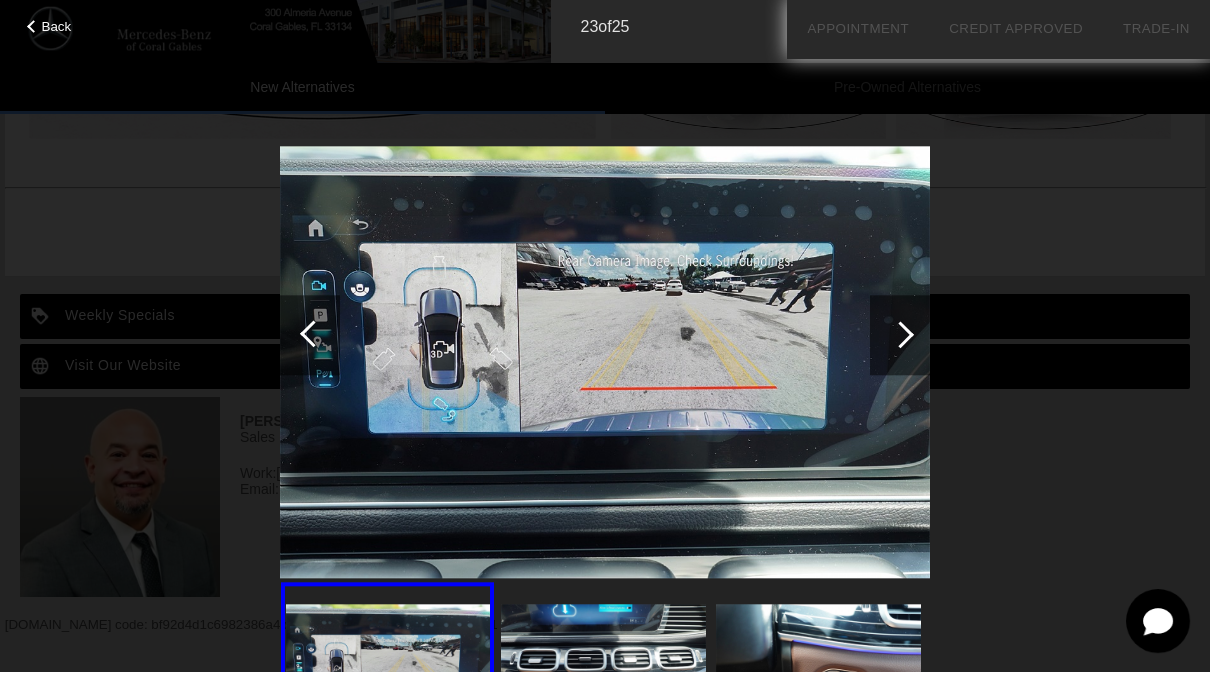 click at bounding box center (900, 335) 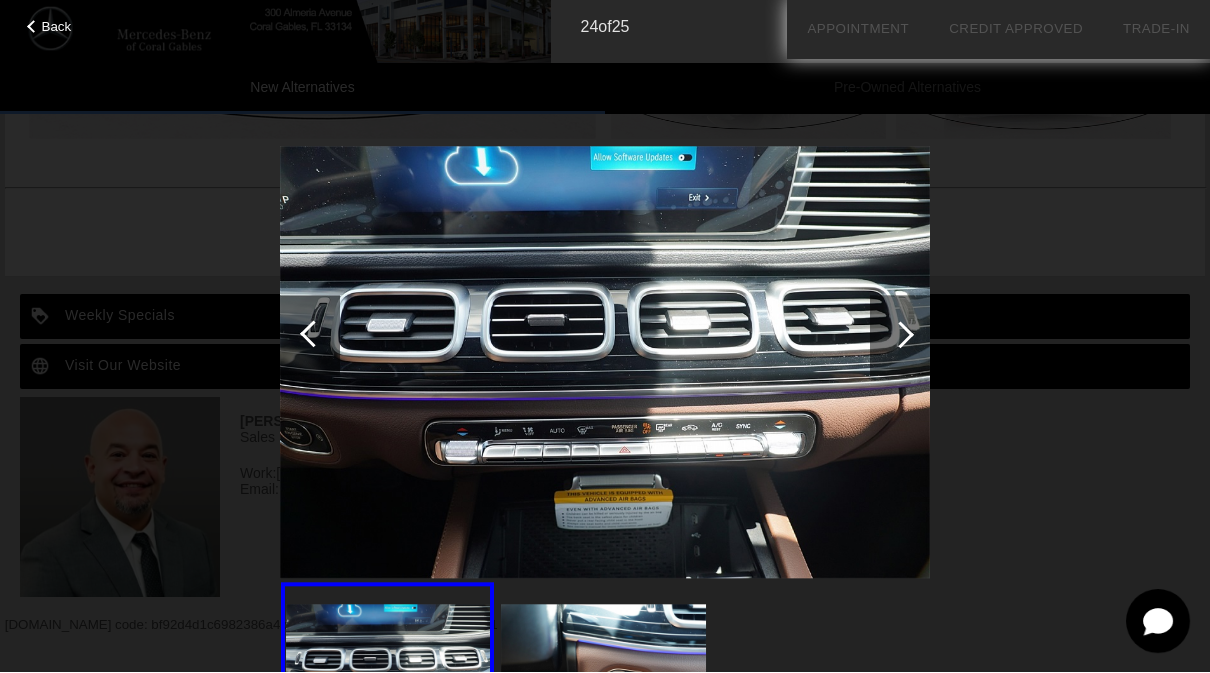 click at bounding box center [900, 336] 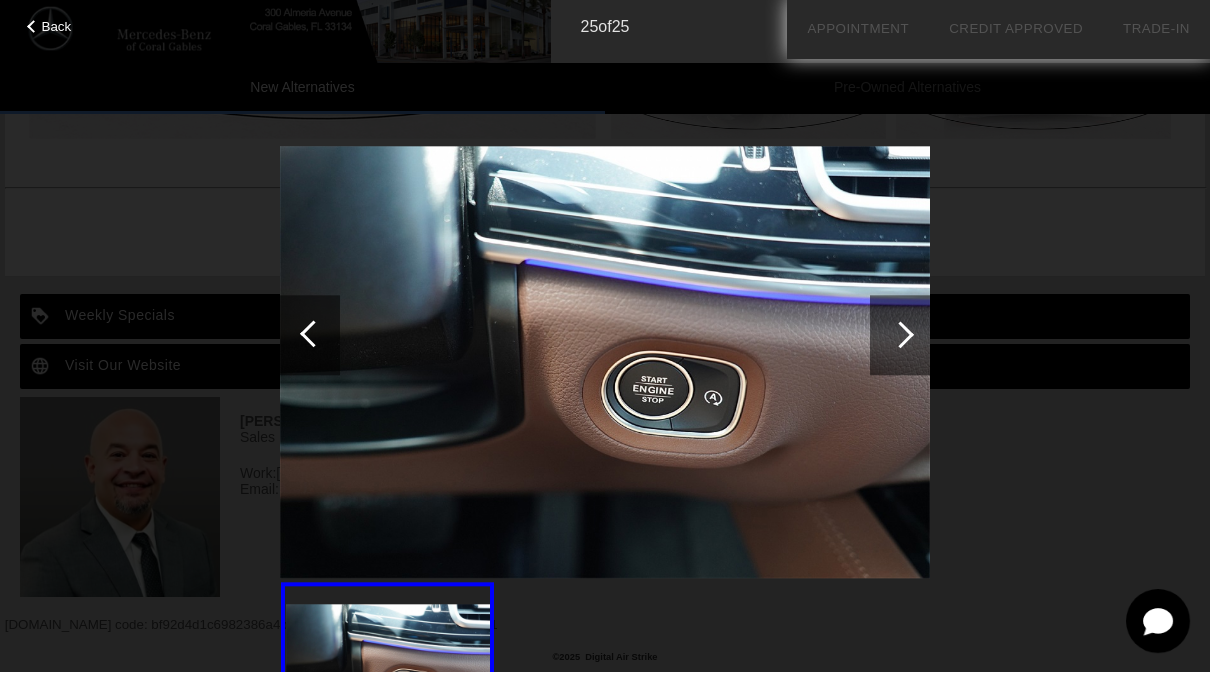 click at bounding box center (900, 335) 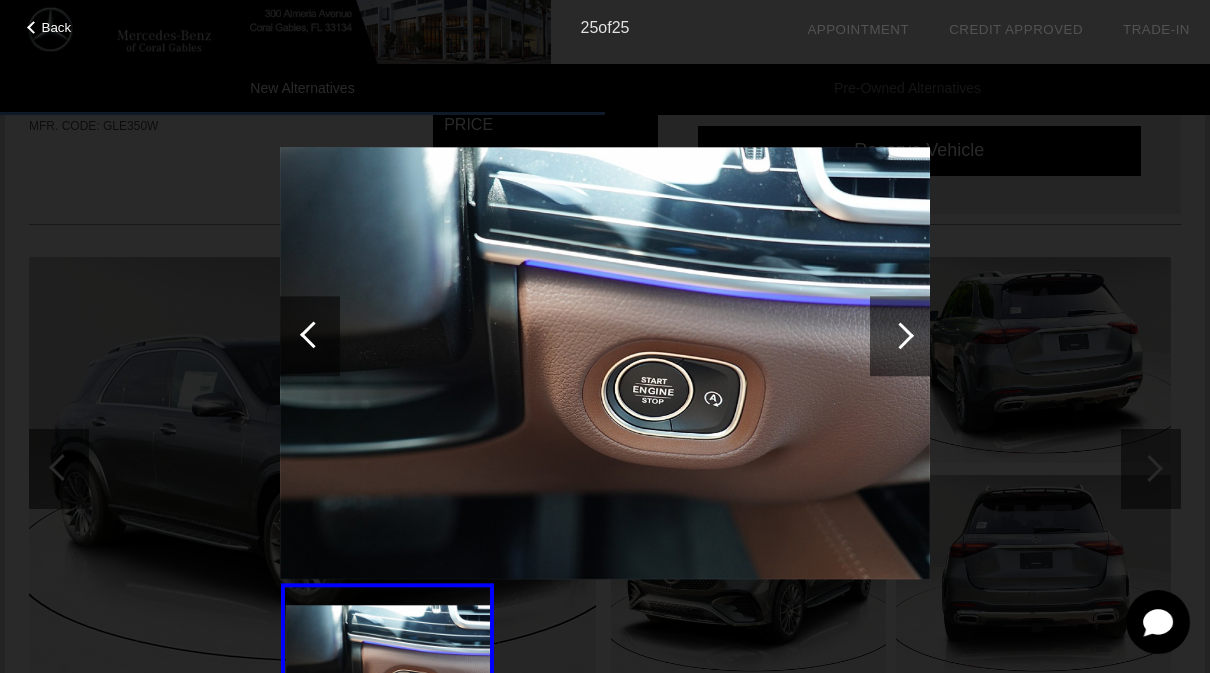 click on "Back" at bounding box center (57, 27) 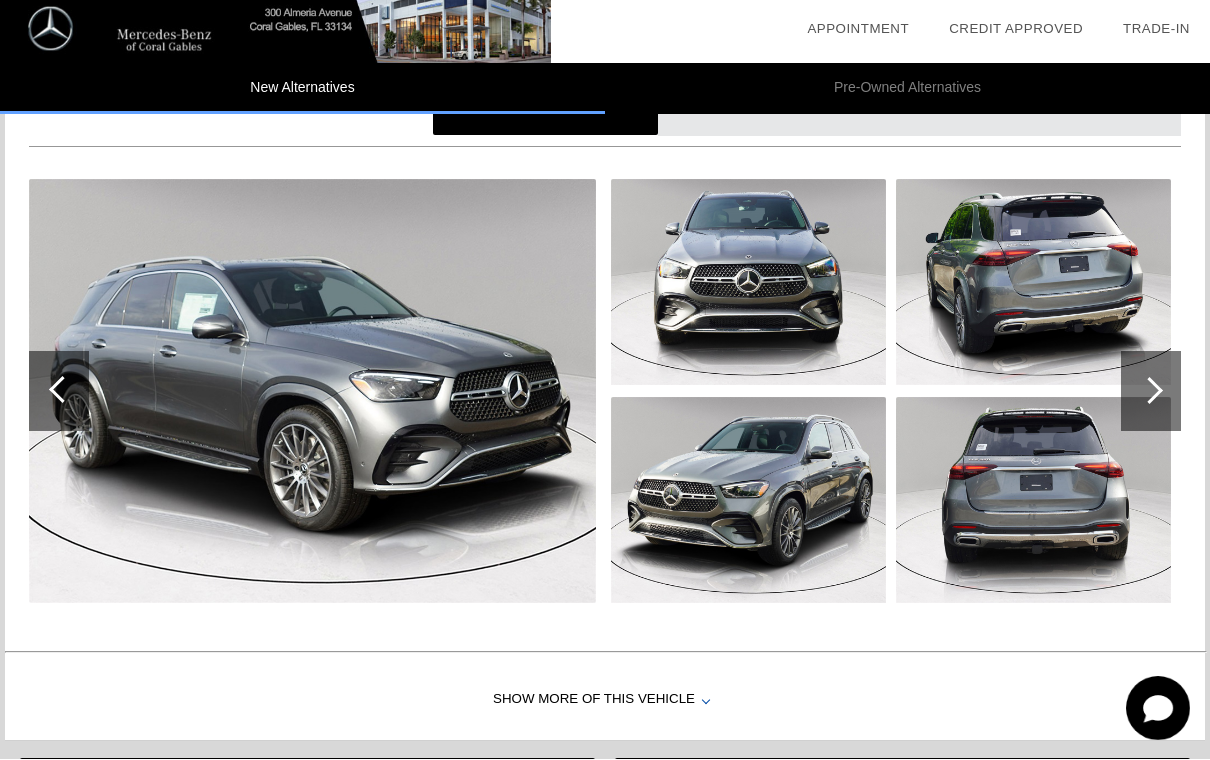 scroll, scrollTop: 1930, scrollLeft: 0, axis: vertical 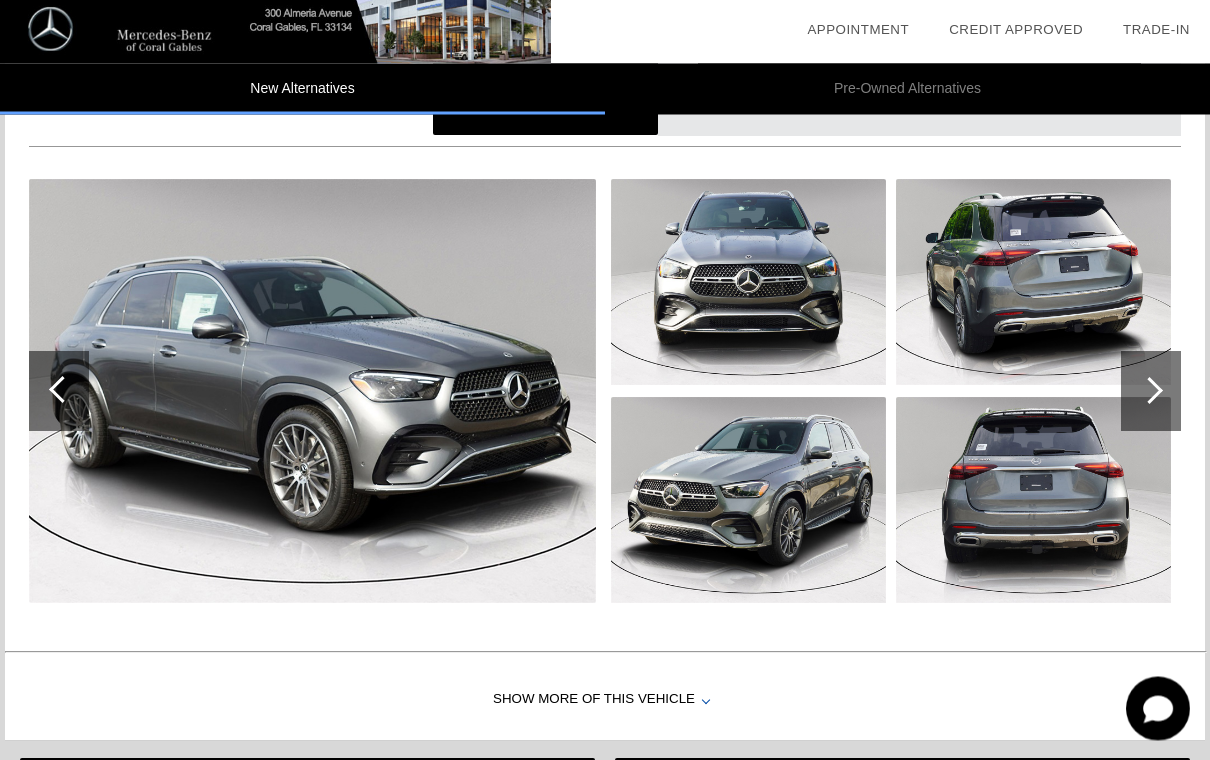click at bounding box center [1149, 391] 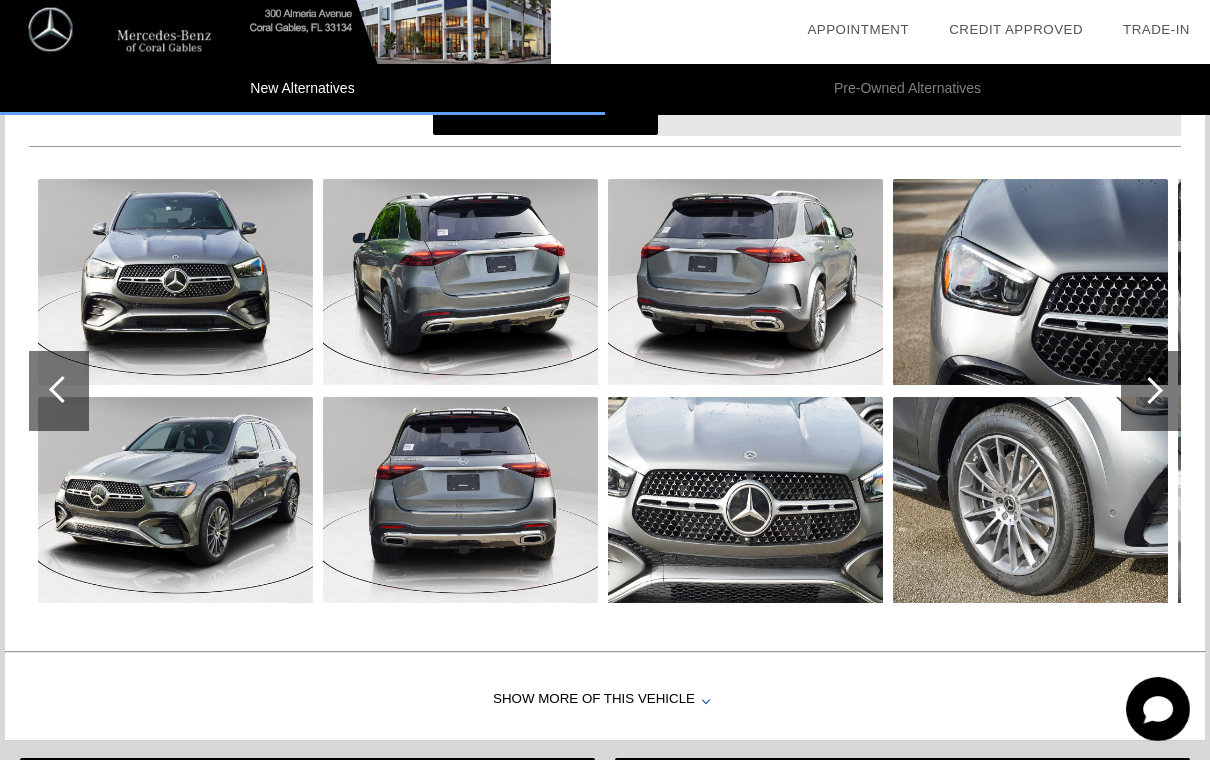 click at bounding box center (1149, 390) 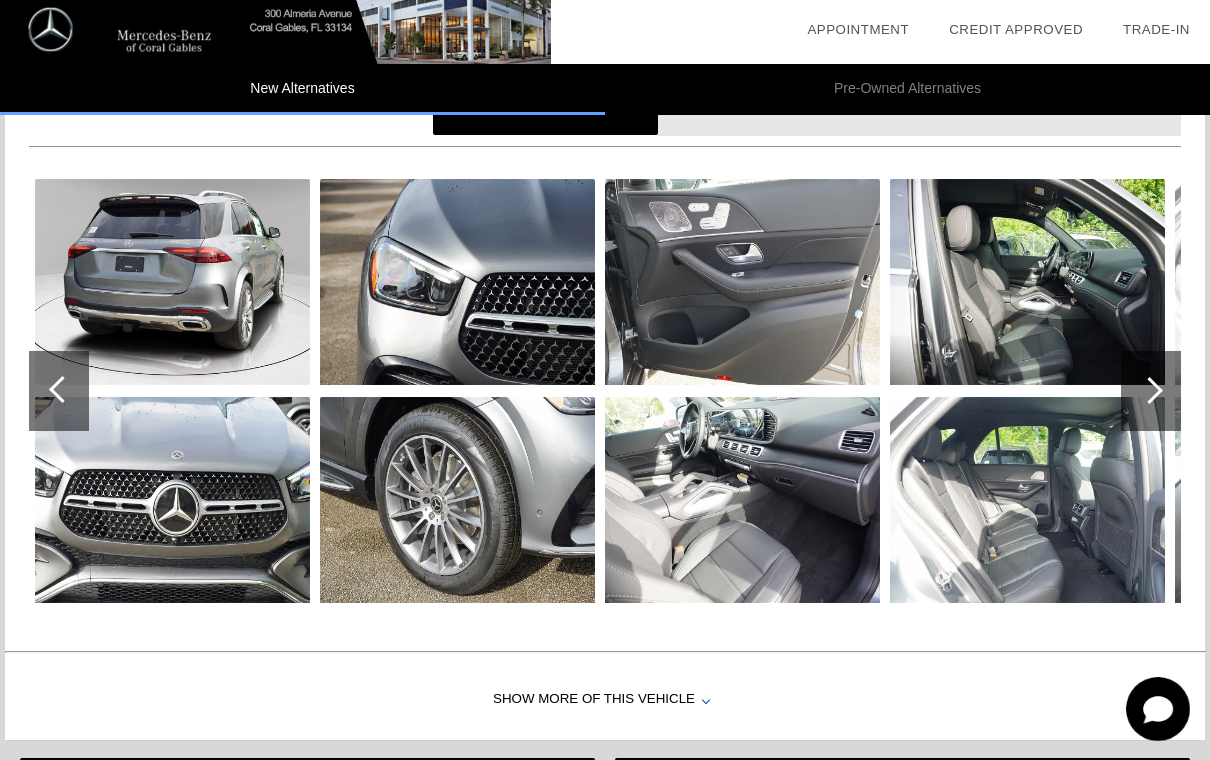 click at bounding box center [1149, 390] 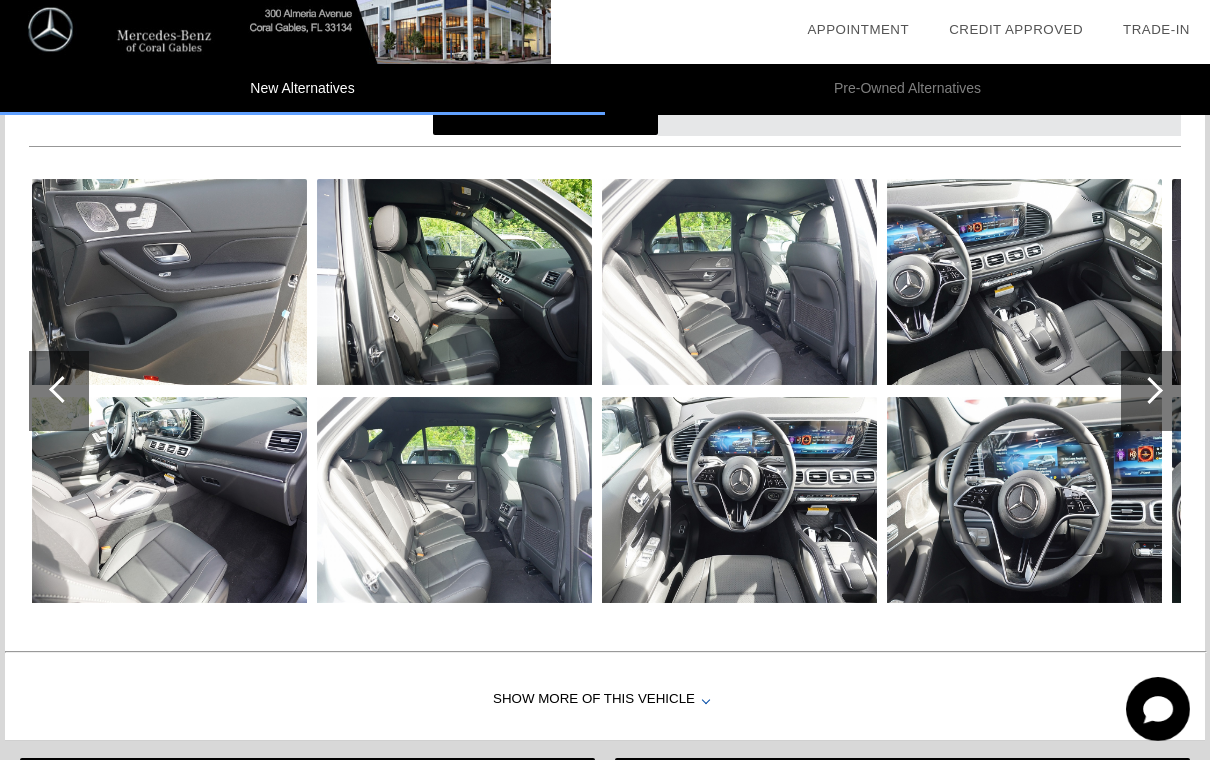 click at bounding box center (1151, 391) 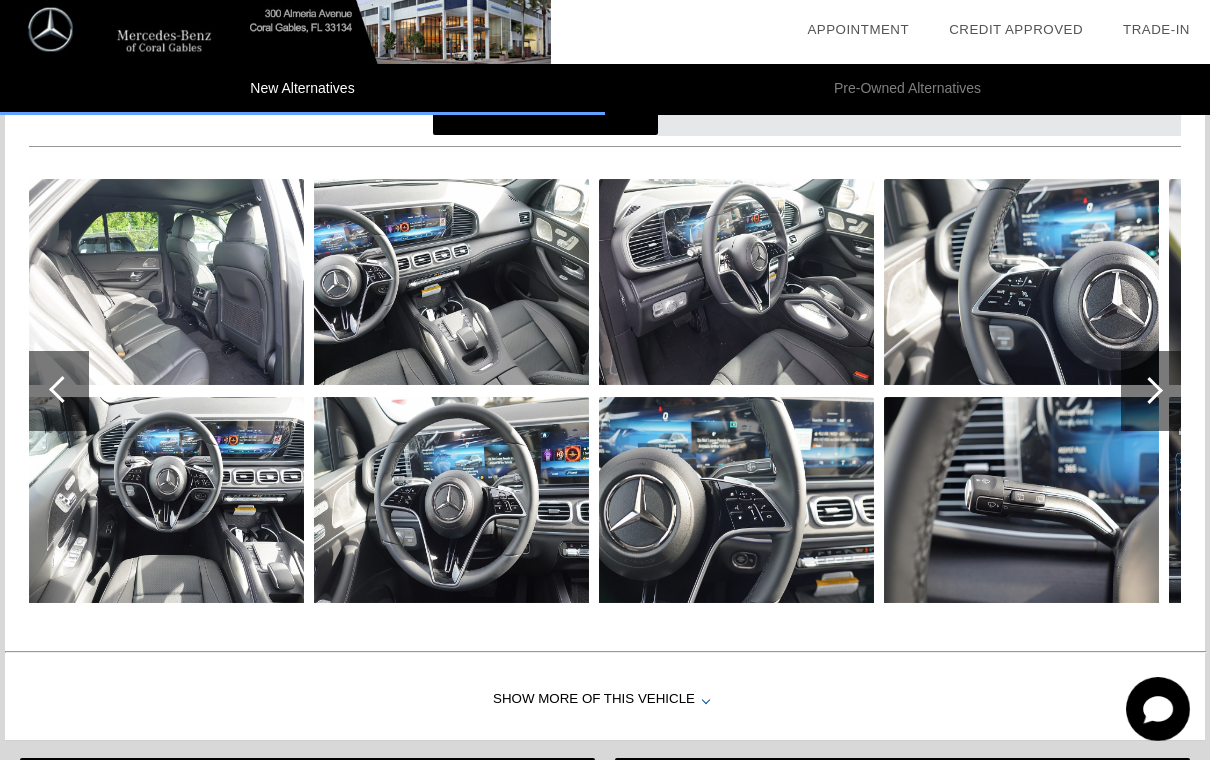 click at bounding box center [1149, 390] 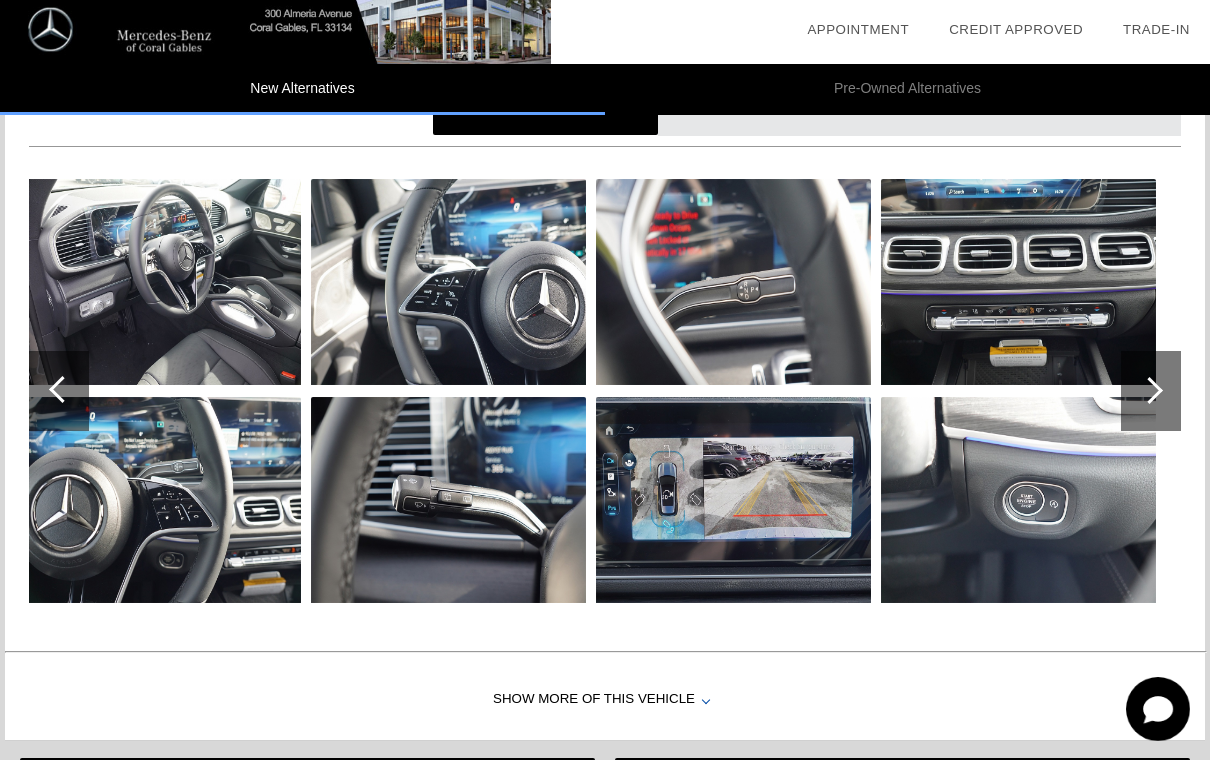 click at bounding box center [1149, 390] 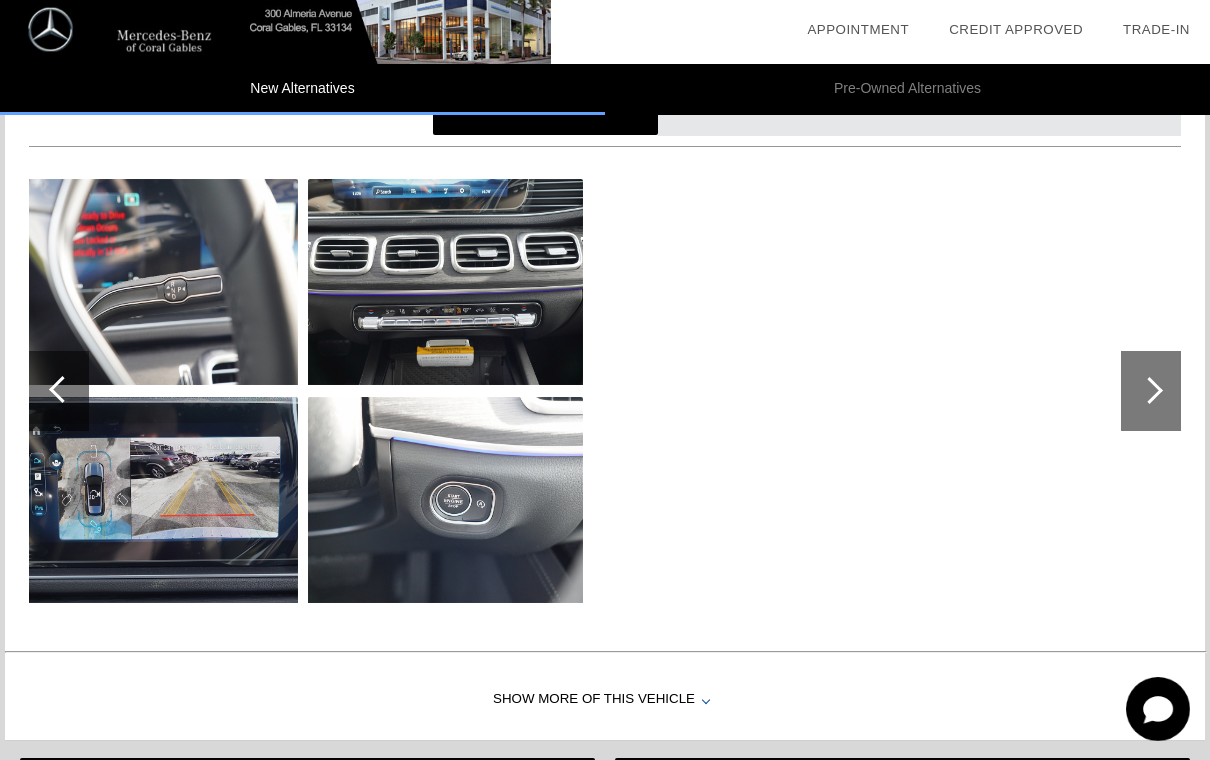 click at bounding box center (1149, 390) 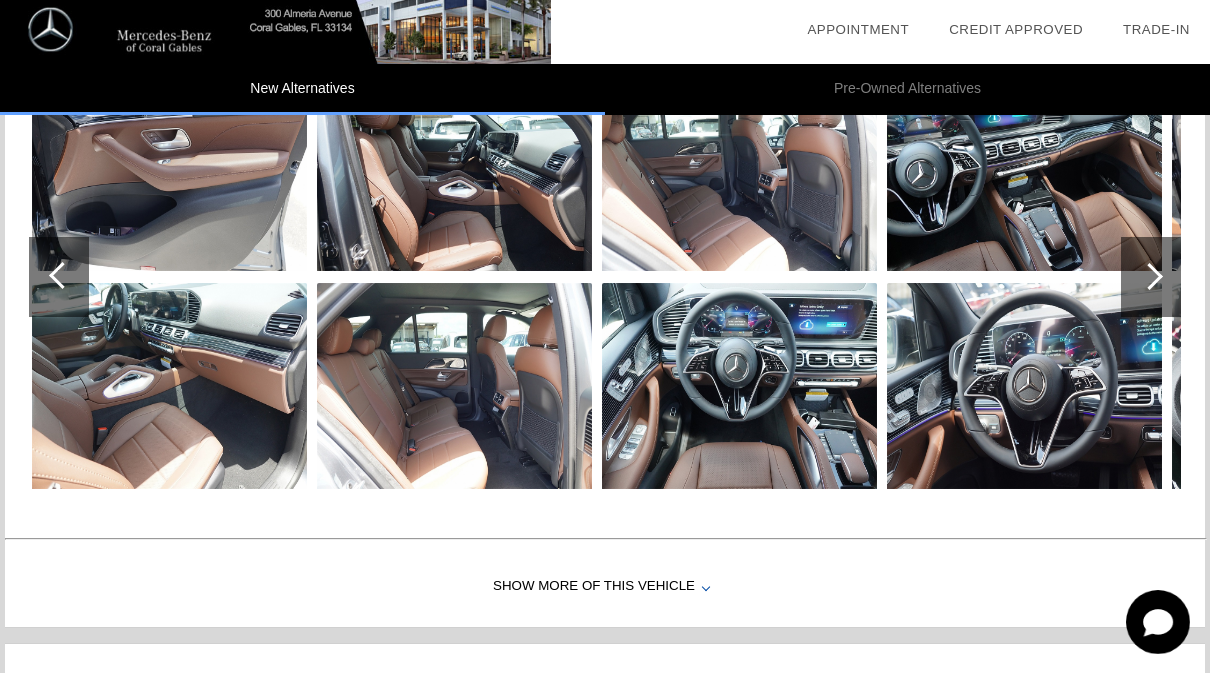 scroll, scrollTop: 1223, scrollLeft: 0, axis: vertical 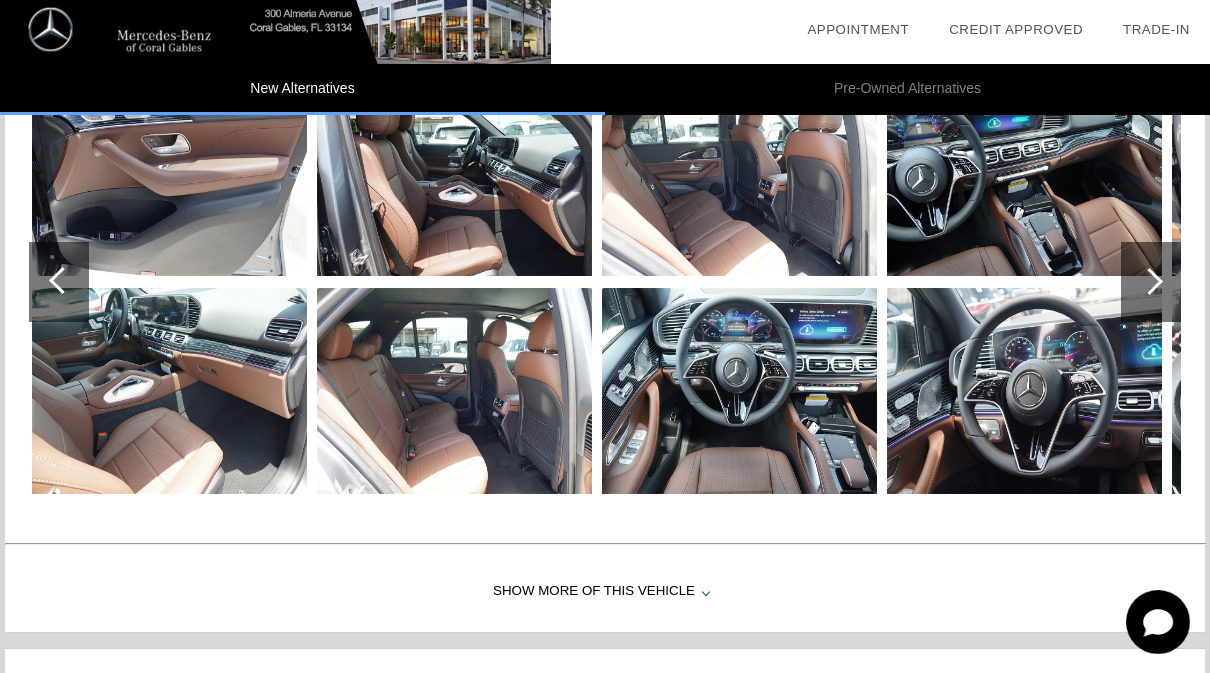 click at bounding box center (1024, 391) 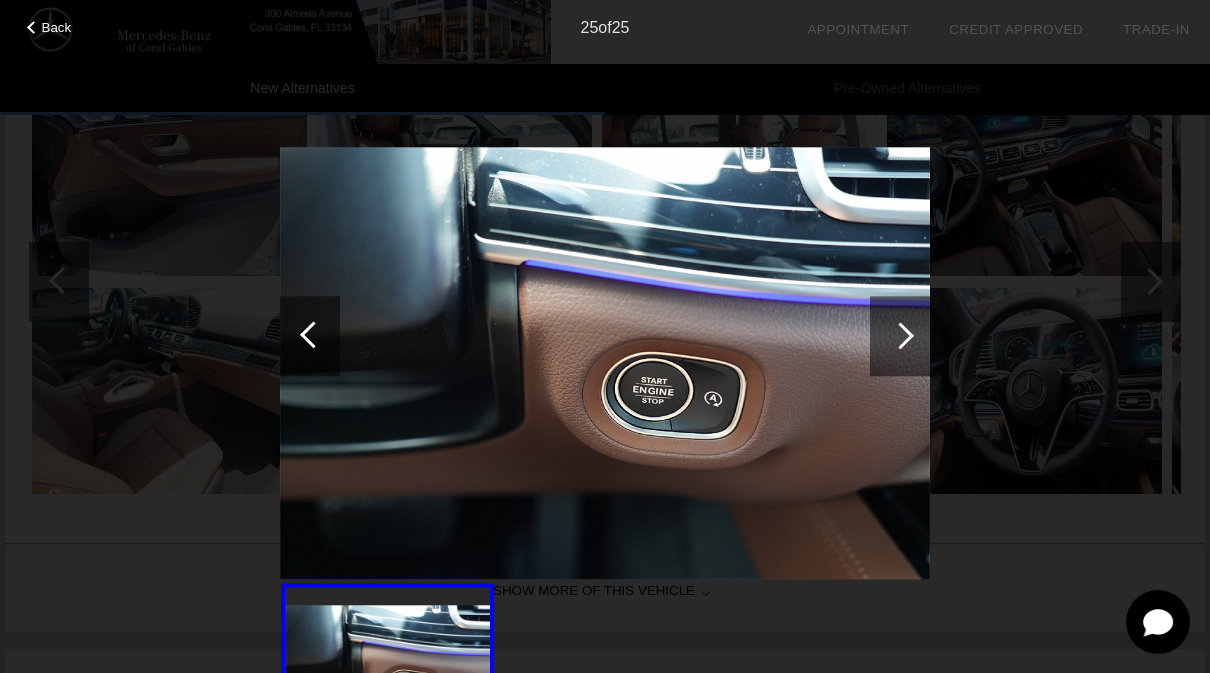 click at bounding box center [900, 336] 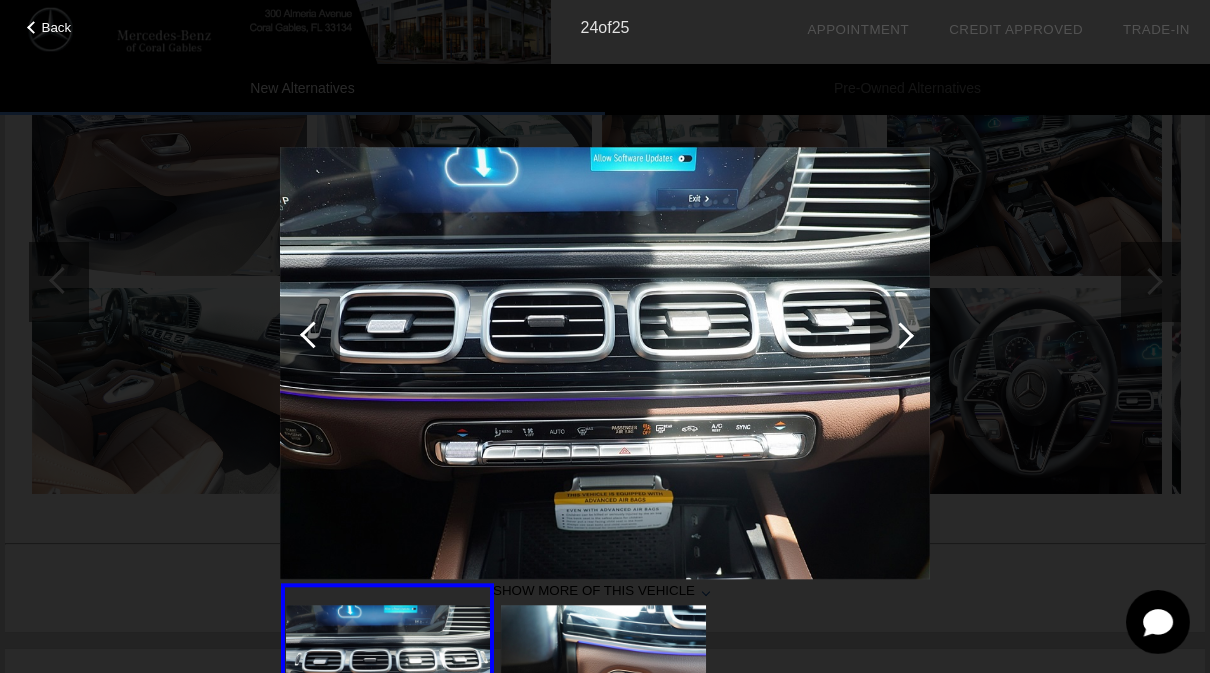 click at bounding box center (313, 334) 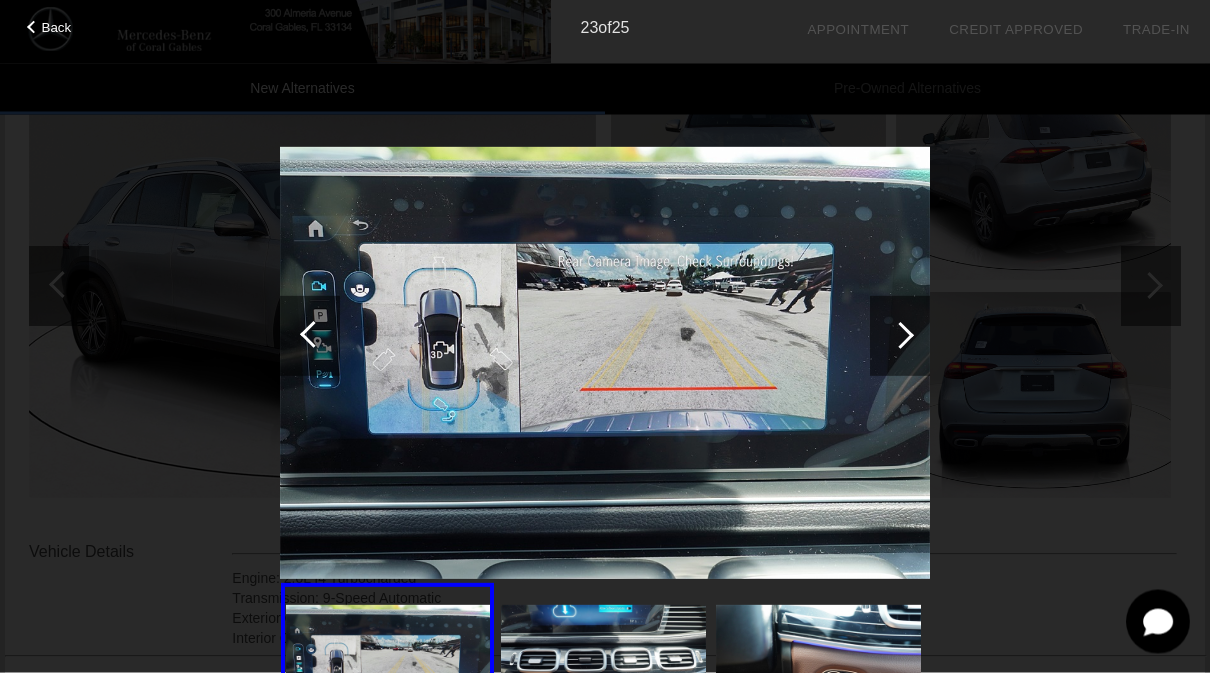 click on "Back" at bounding box center [57, 27] 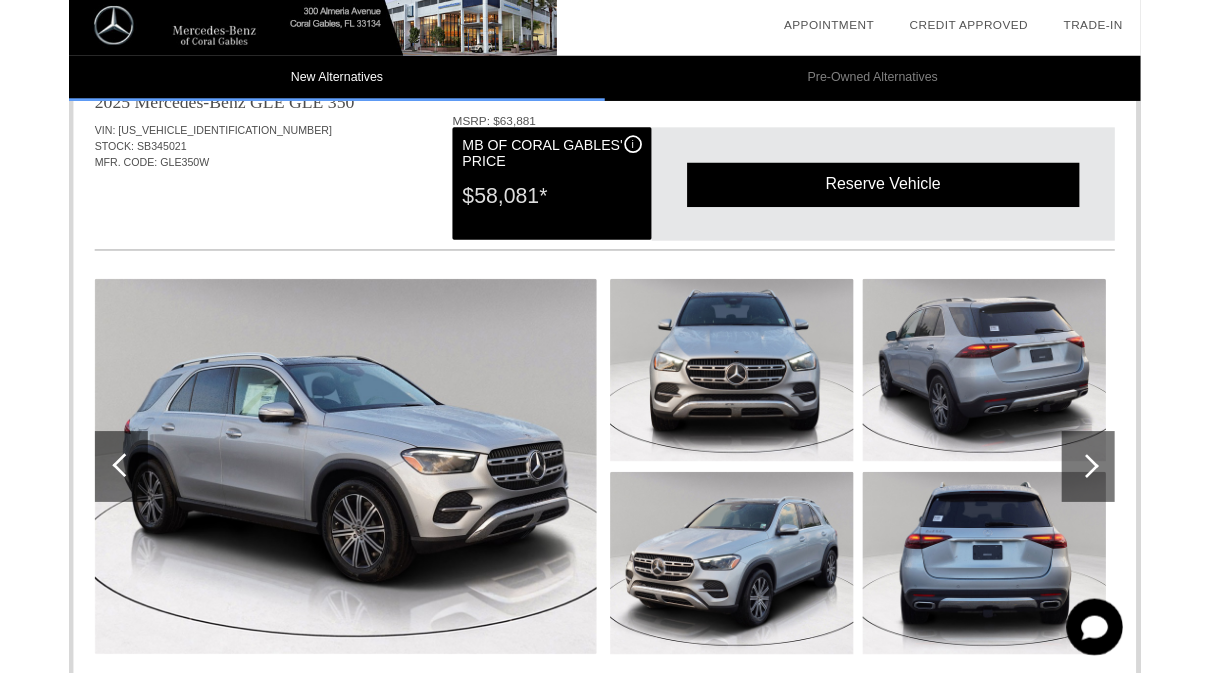 scroll, scrollTop: 0, scrollLeft: 0, axis: both 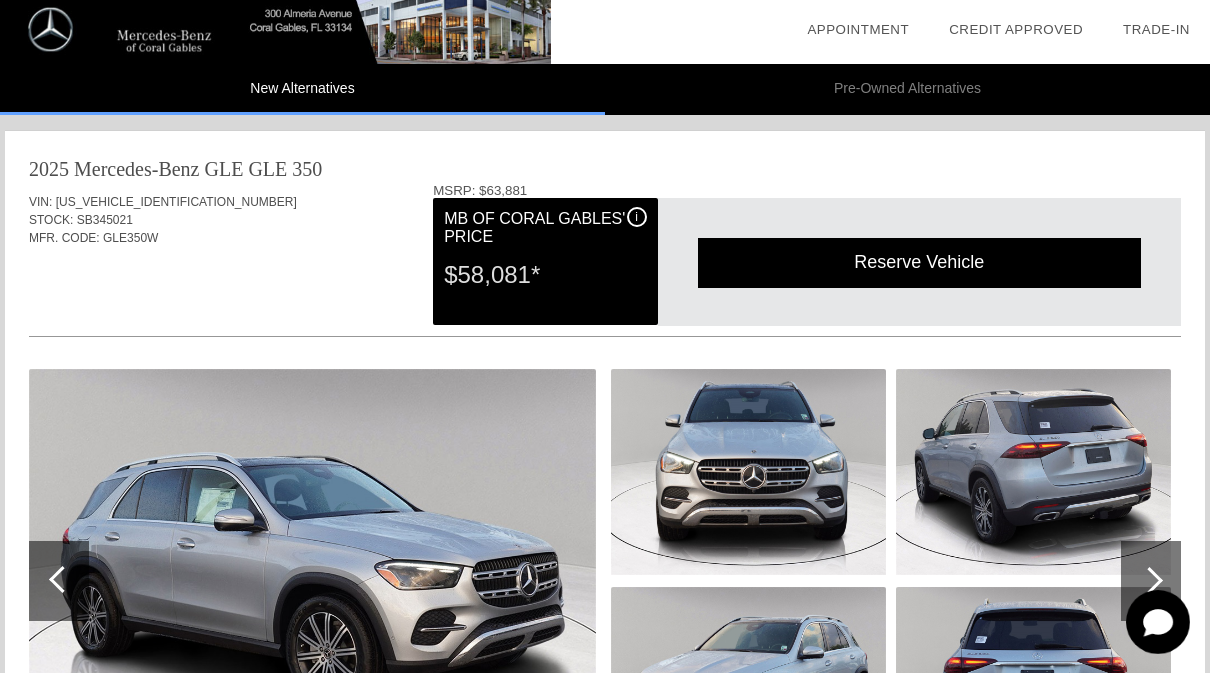 click at bounding box center (62, 579) 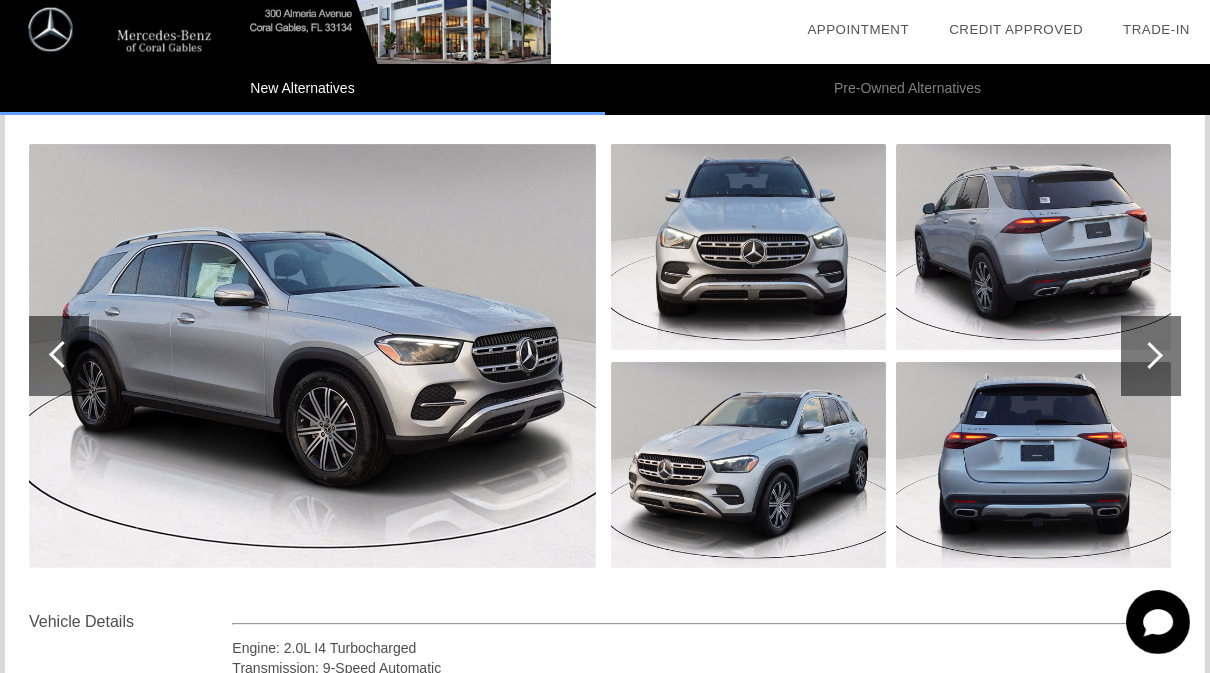 scroll, scrollTop: 224, scrollLeft: 0, axis: vertical 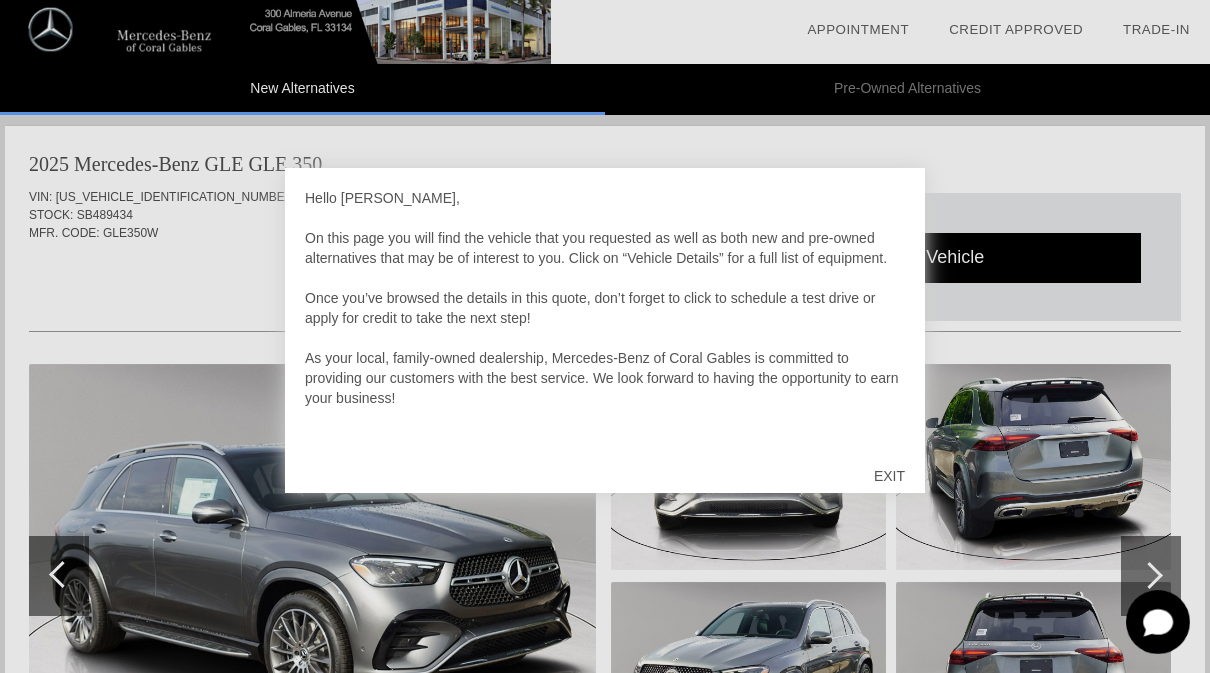 click on "EXIT" at bounding box center [889, 476] 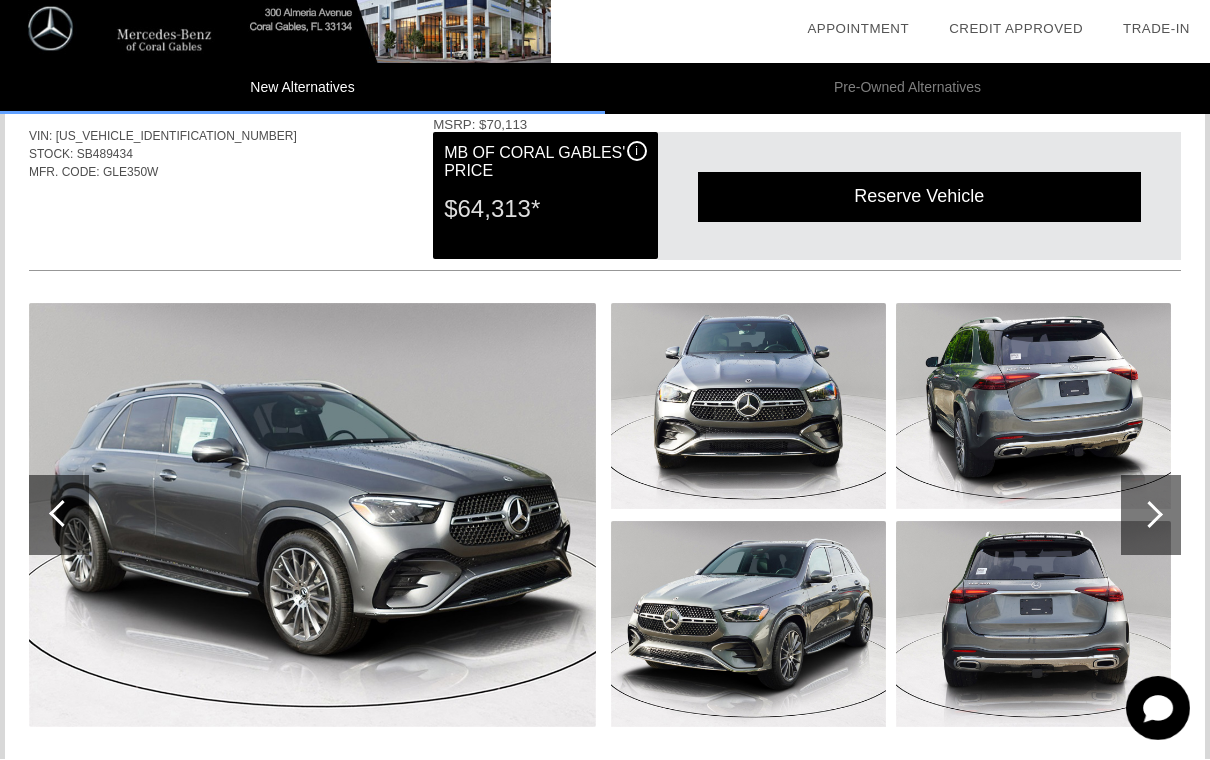 scroll, scrollTop: 1808, scrollLeft: 0, axis: vertical 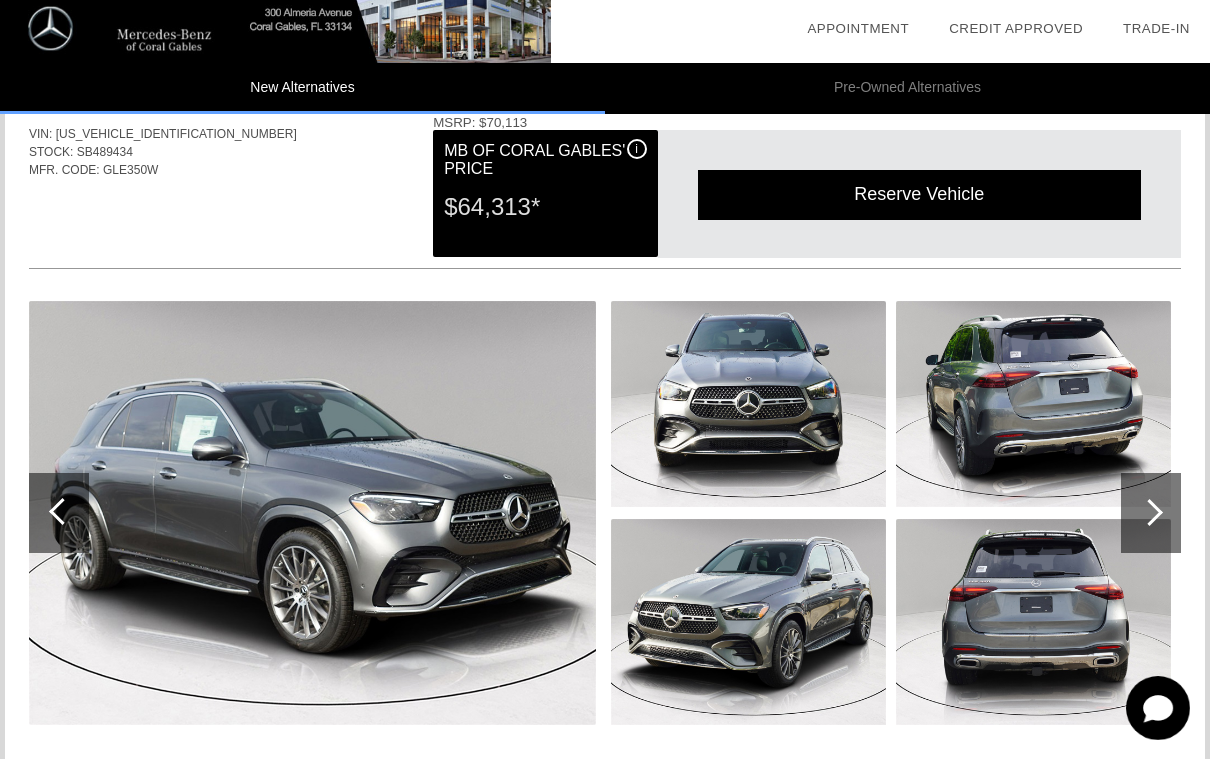 click at bounding box center (1149, 513) 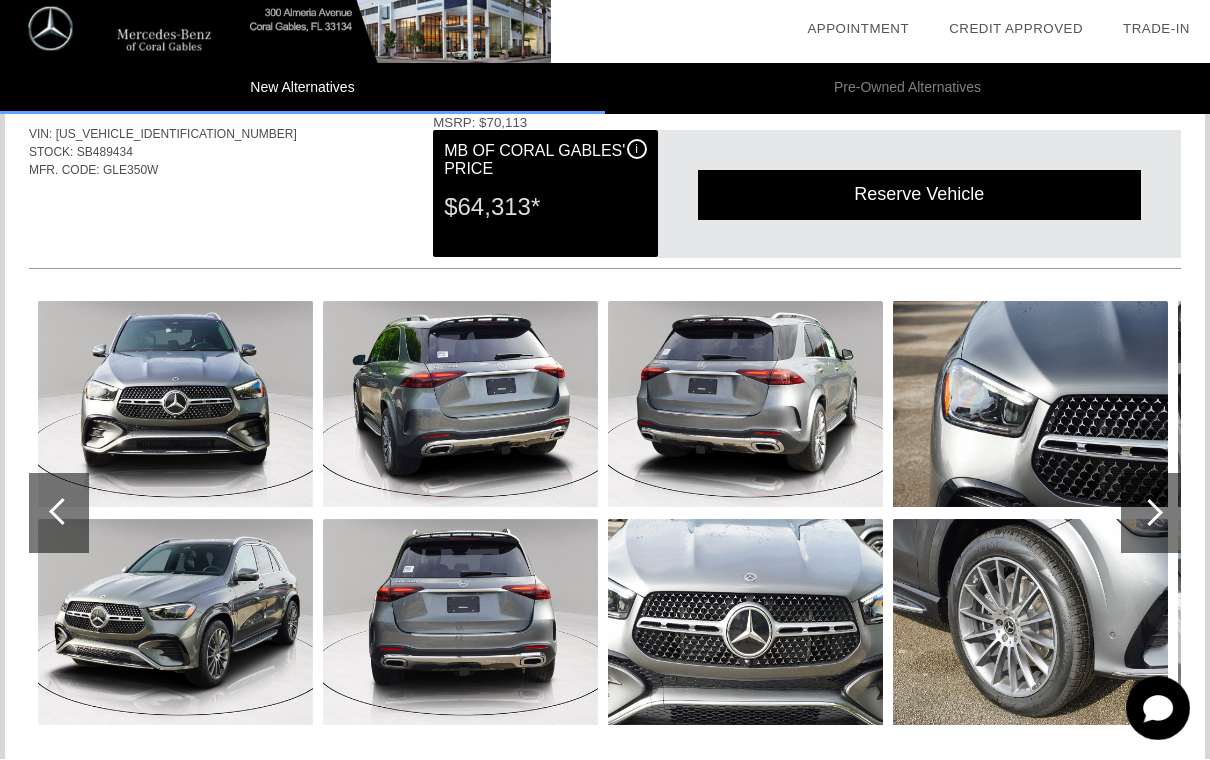 scroll, scrollTop: 1809, scrollLeft: 0, axis: vertical 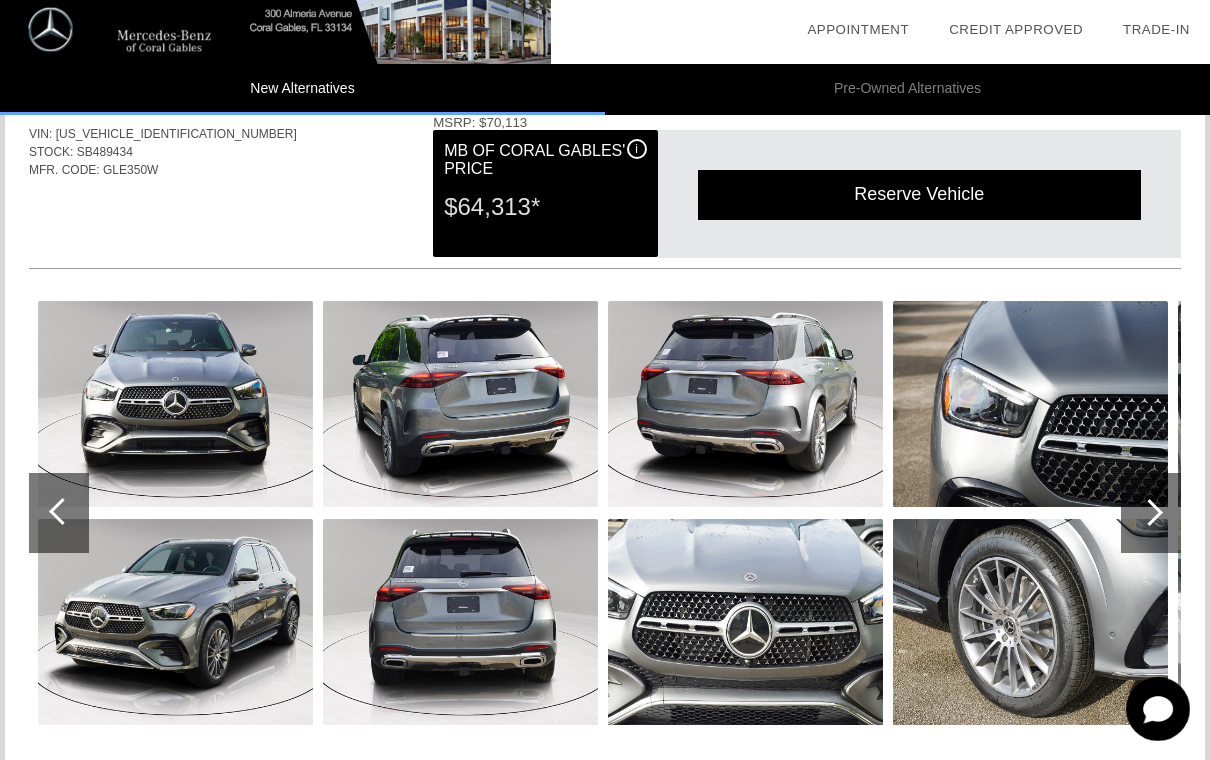 click at bounding box center (1149, 512) 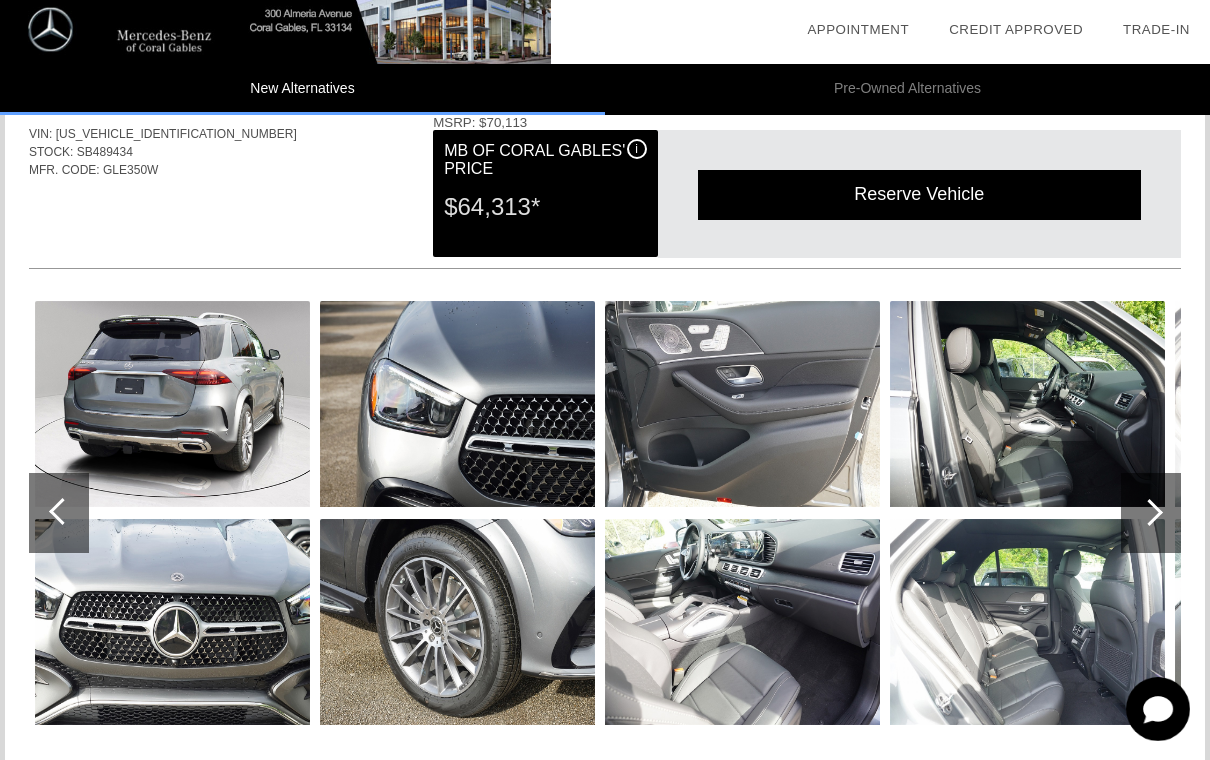 click at bounding box center (1149, 512) 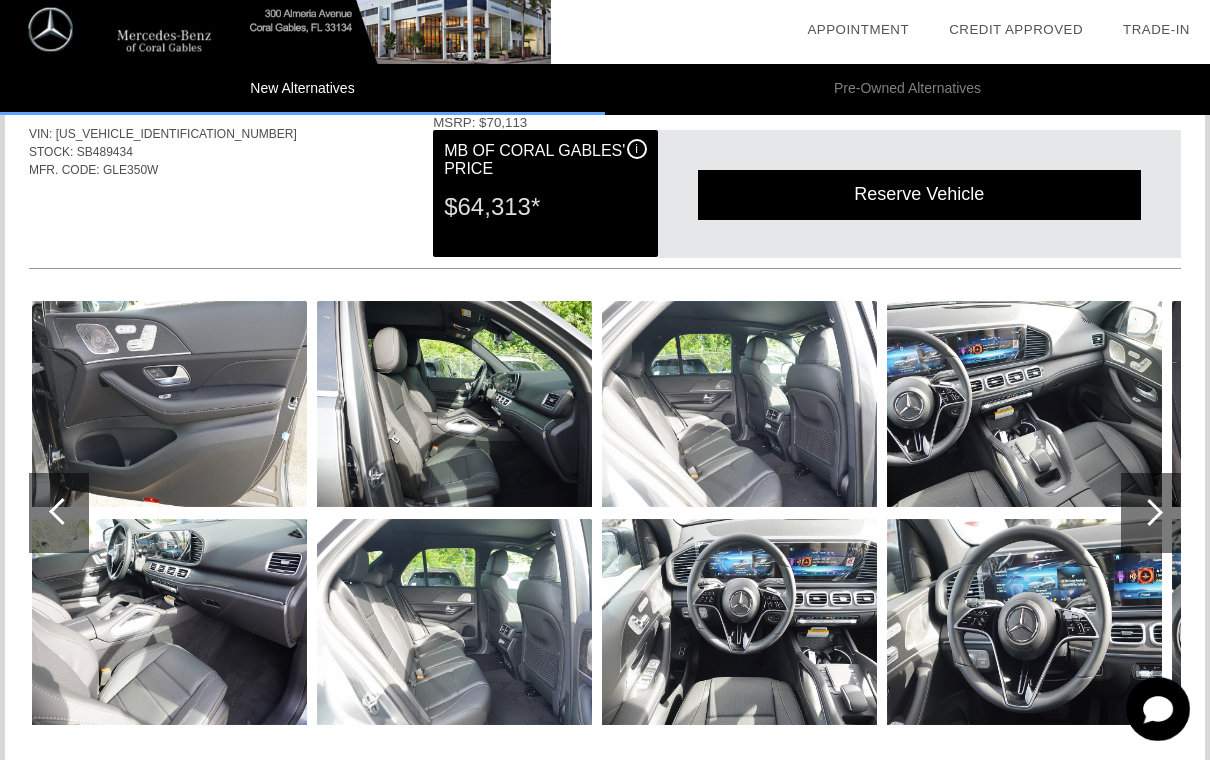 click at bounding box center (1151, 513) 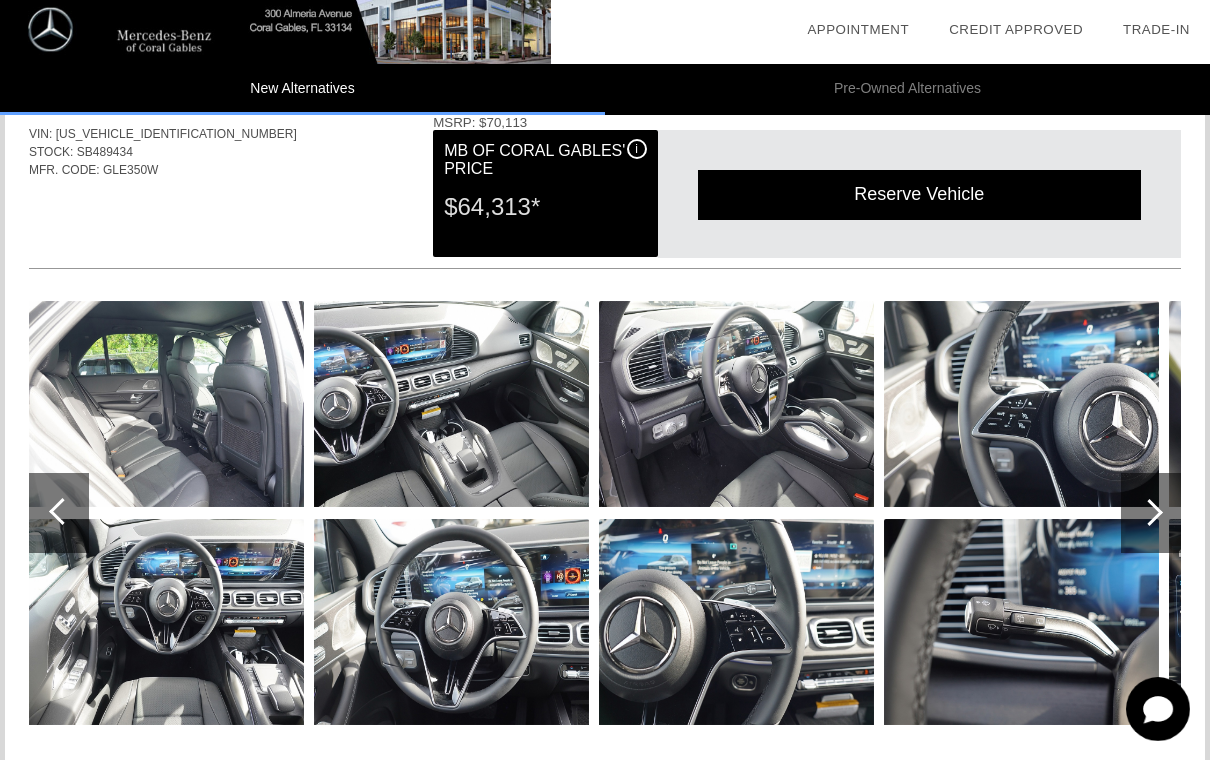 click at bounding box center (1149, 512) 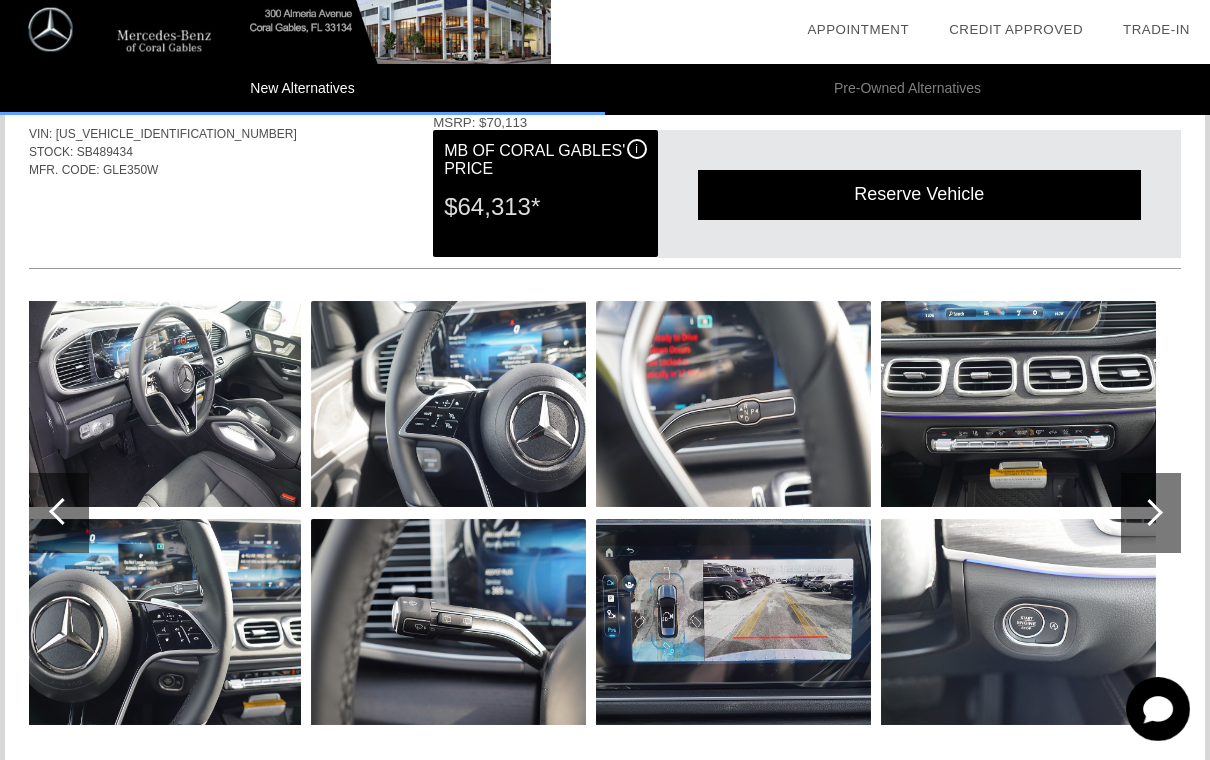 click at bounding box center (1149, 512) 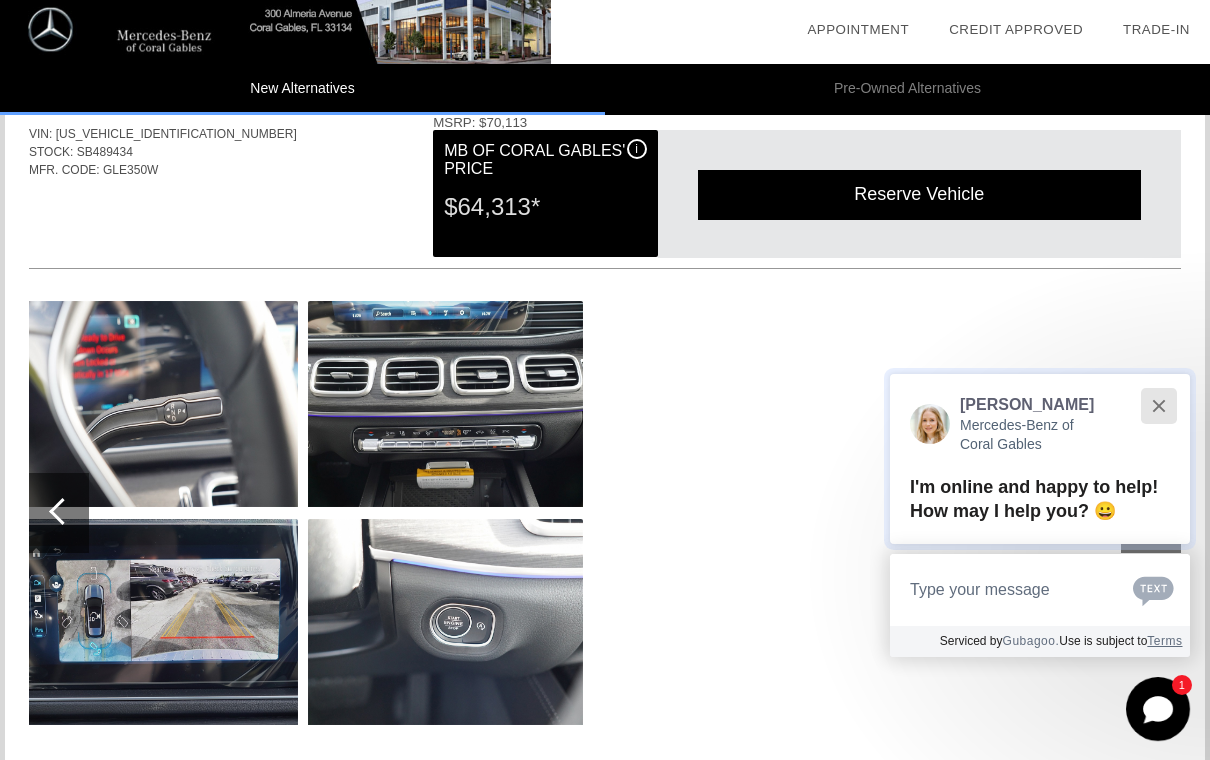 click at bounding box center (1158, 405) 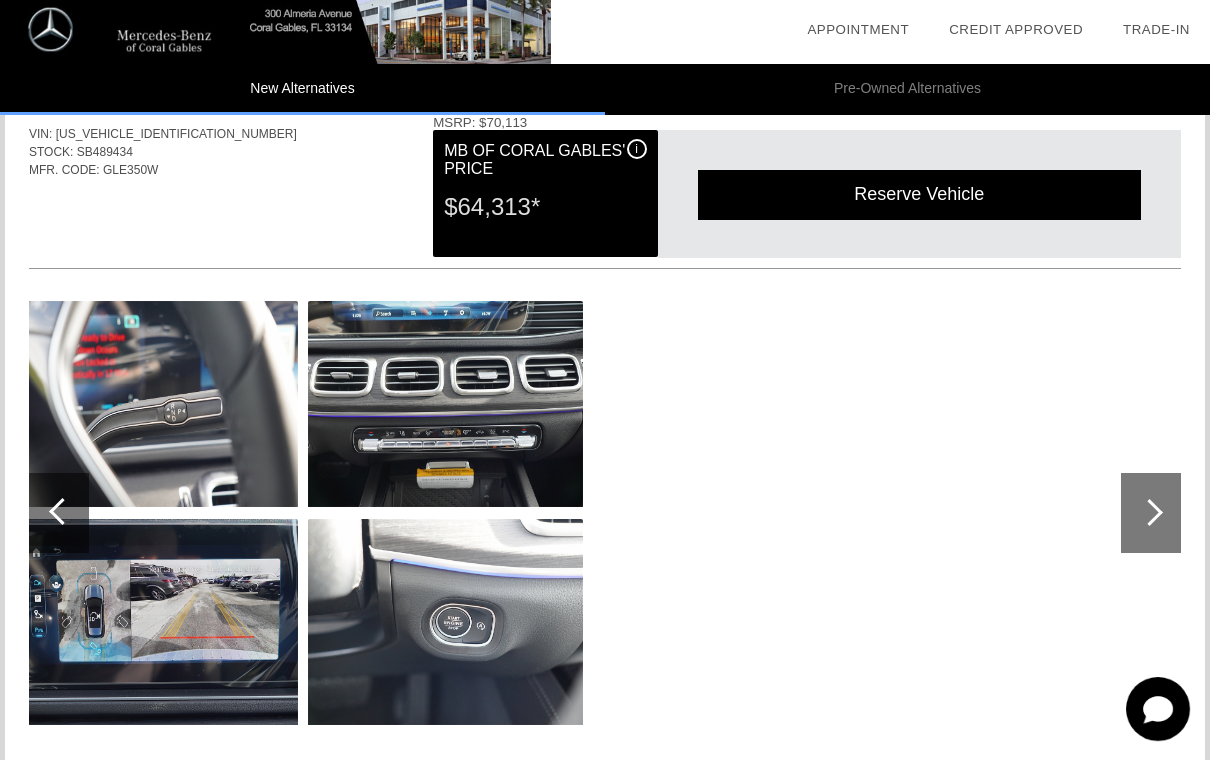 click at bounding box center (1151, 513) 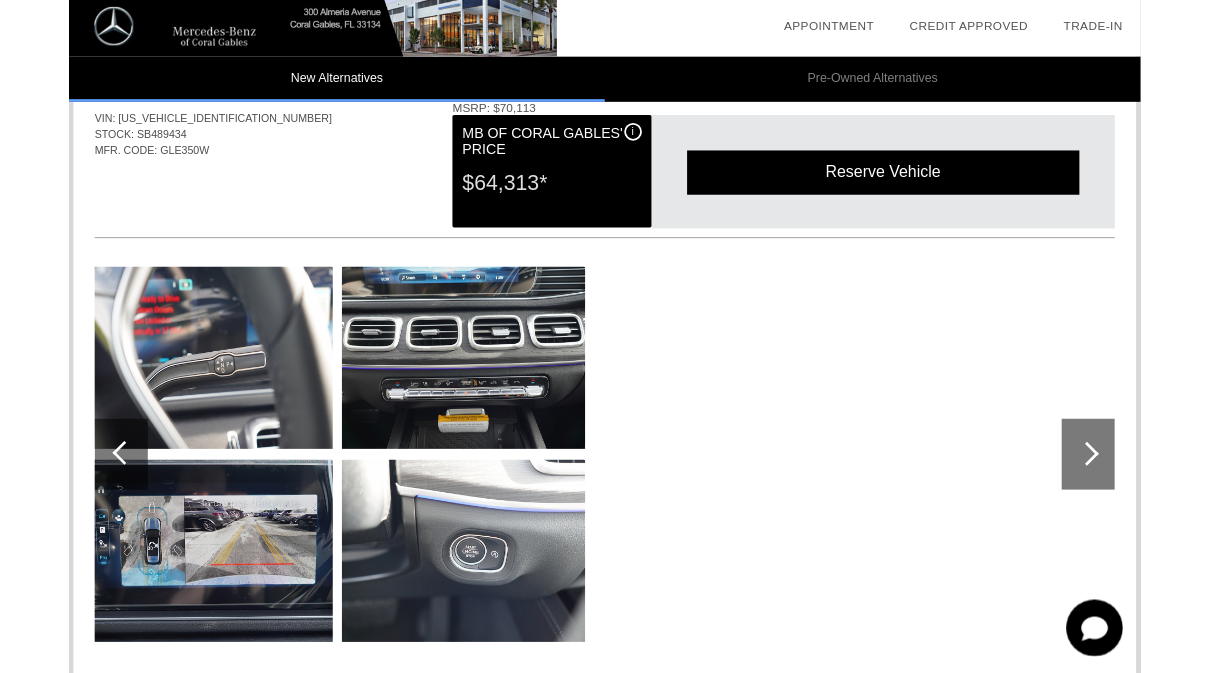 scroll, scrollTop: 1895, scrollLeft: 0, axis: vertical 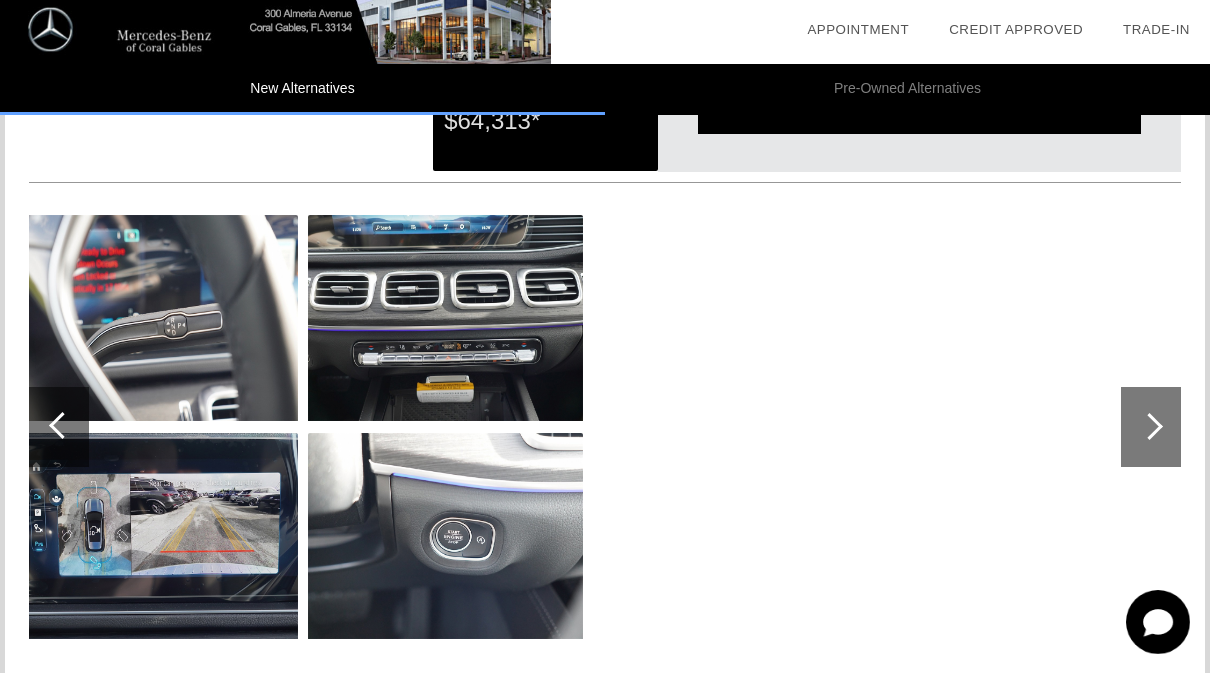 click at bounding box center [1149, 426] 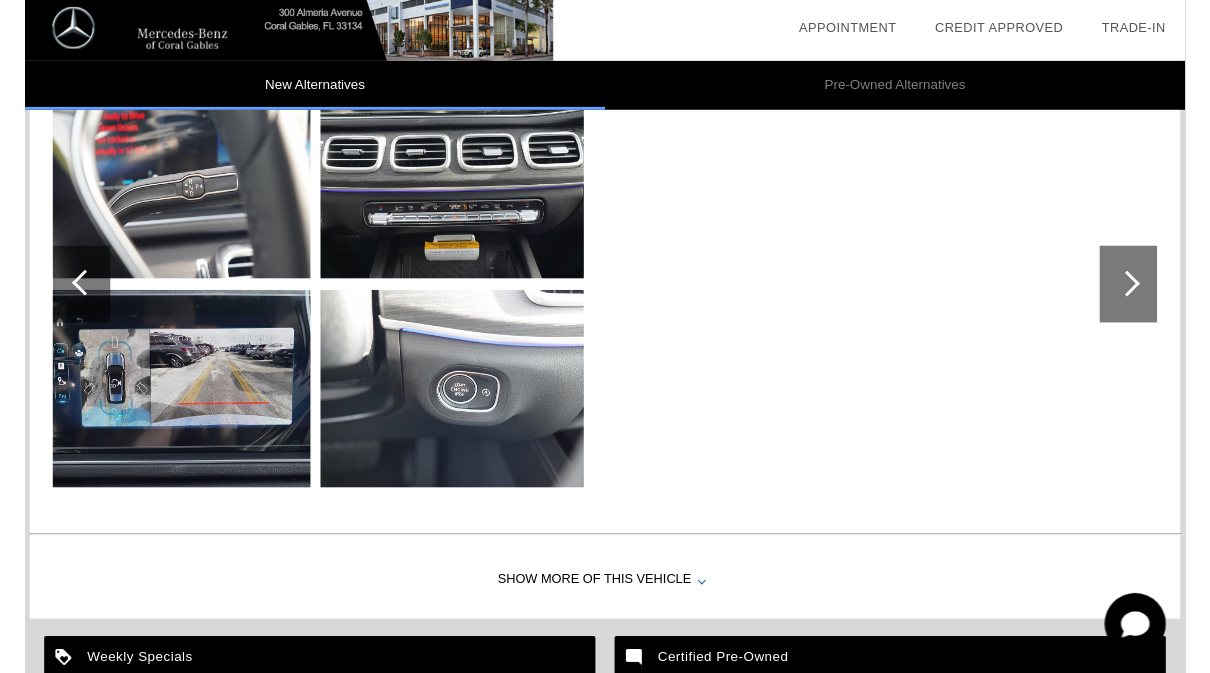 scroll, scrollTop: 2050, scrollLeft: 0, axis: vertical 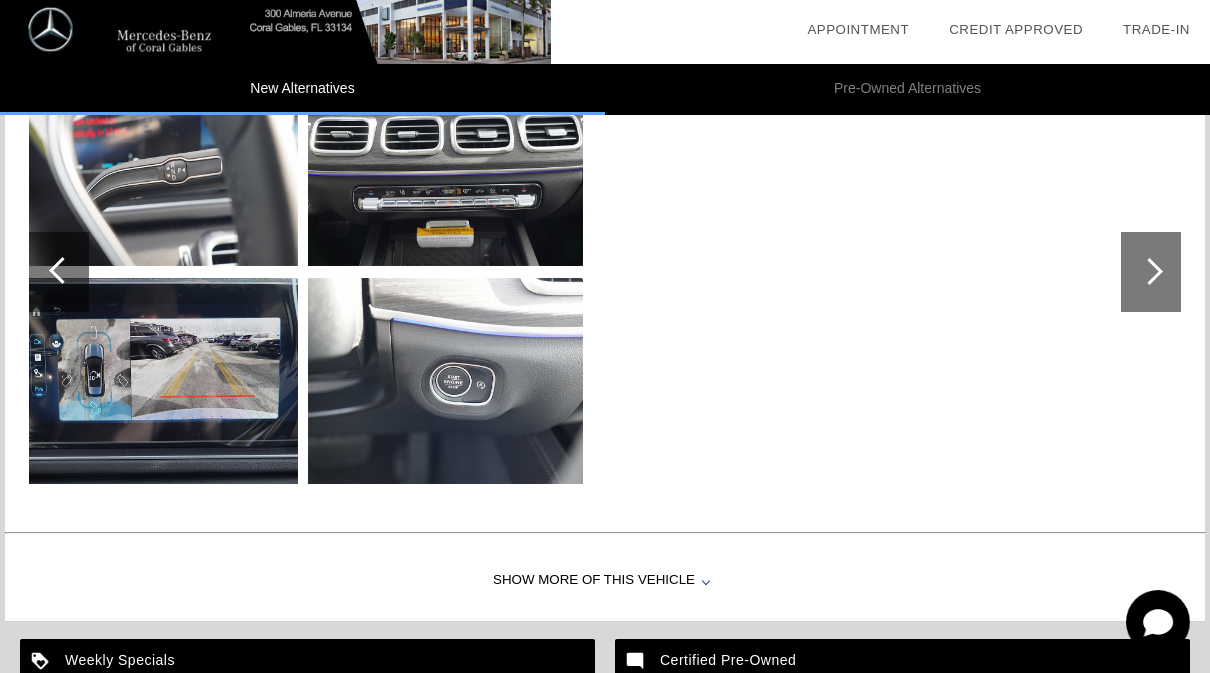 click at bounding box center [59, 272] 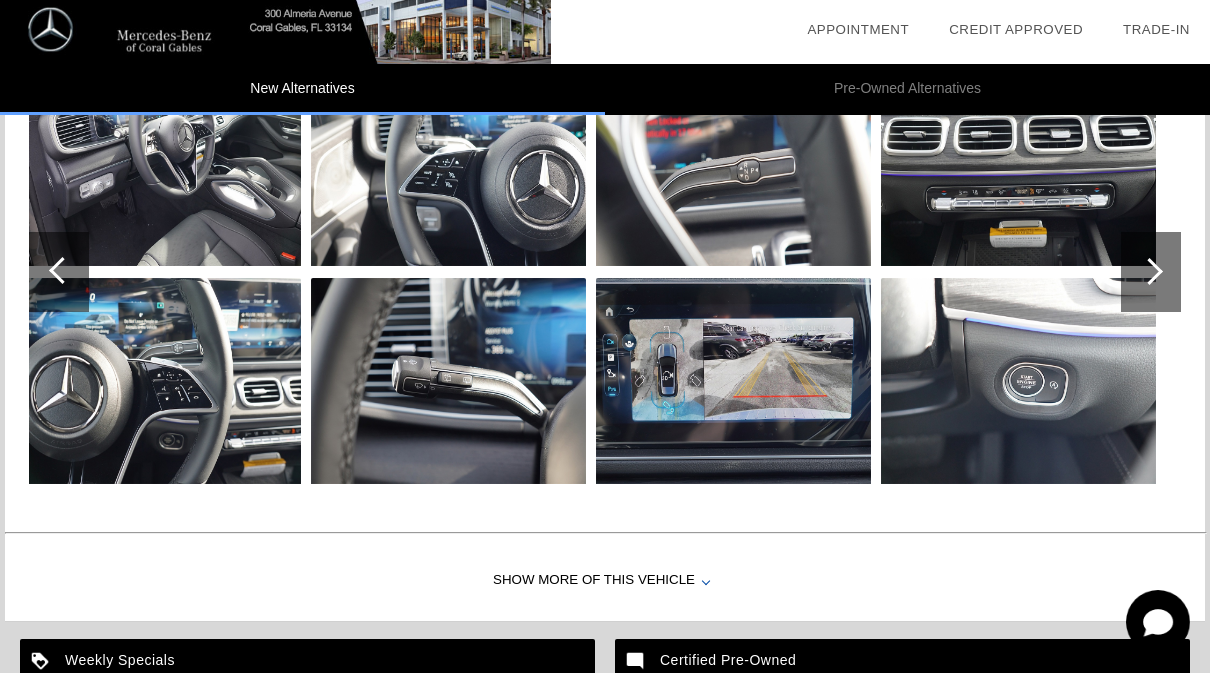click at bounding box center (62, 270) 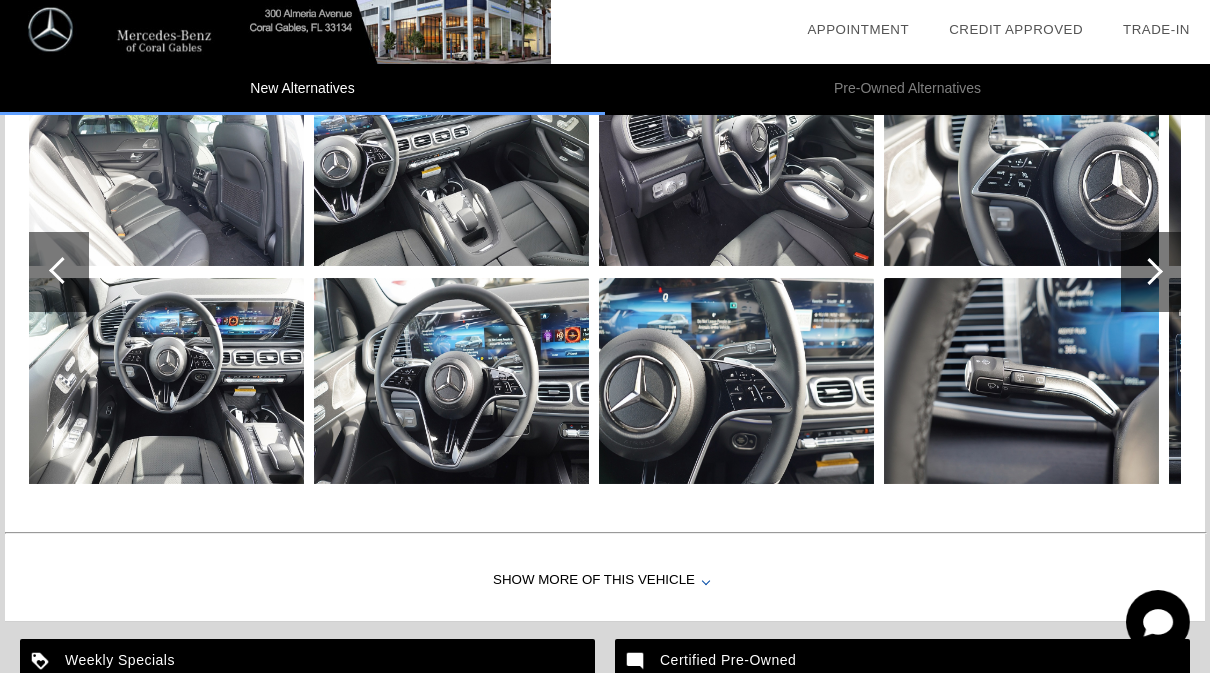 click at bounding box center (62, 270) 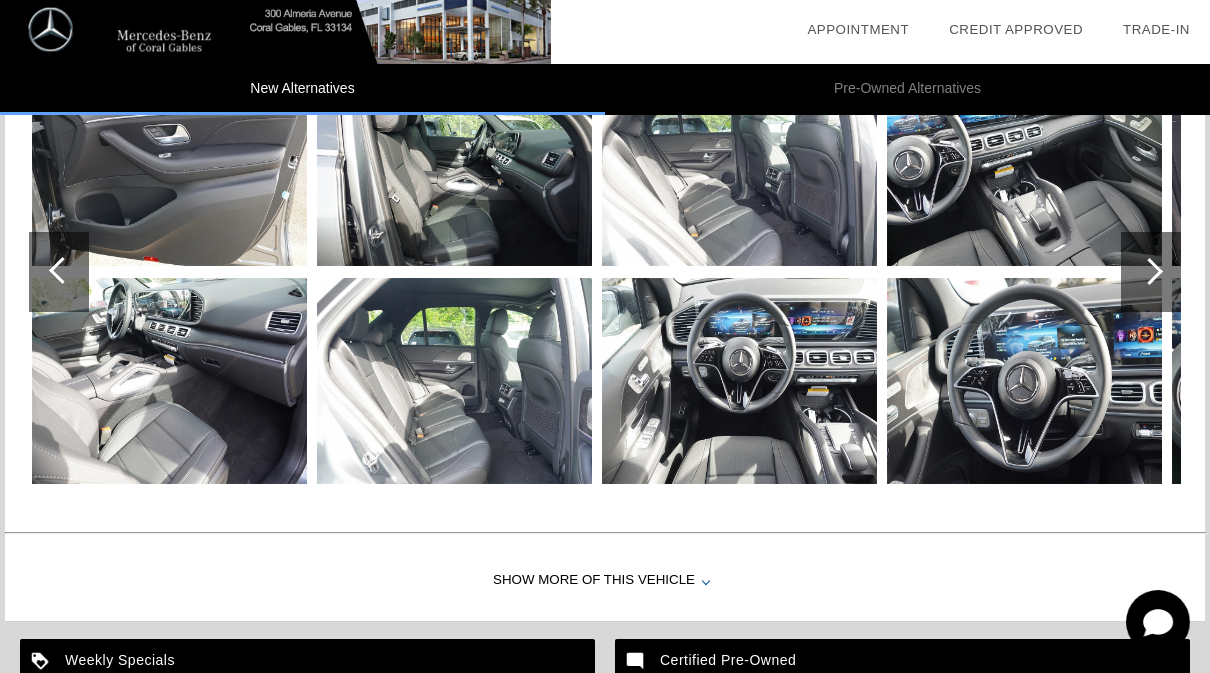 click at bounding box center (59, 272) 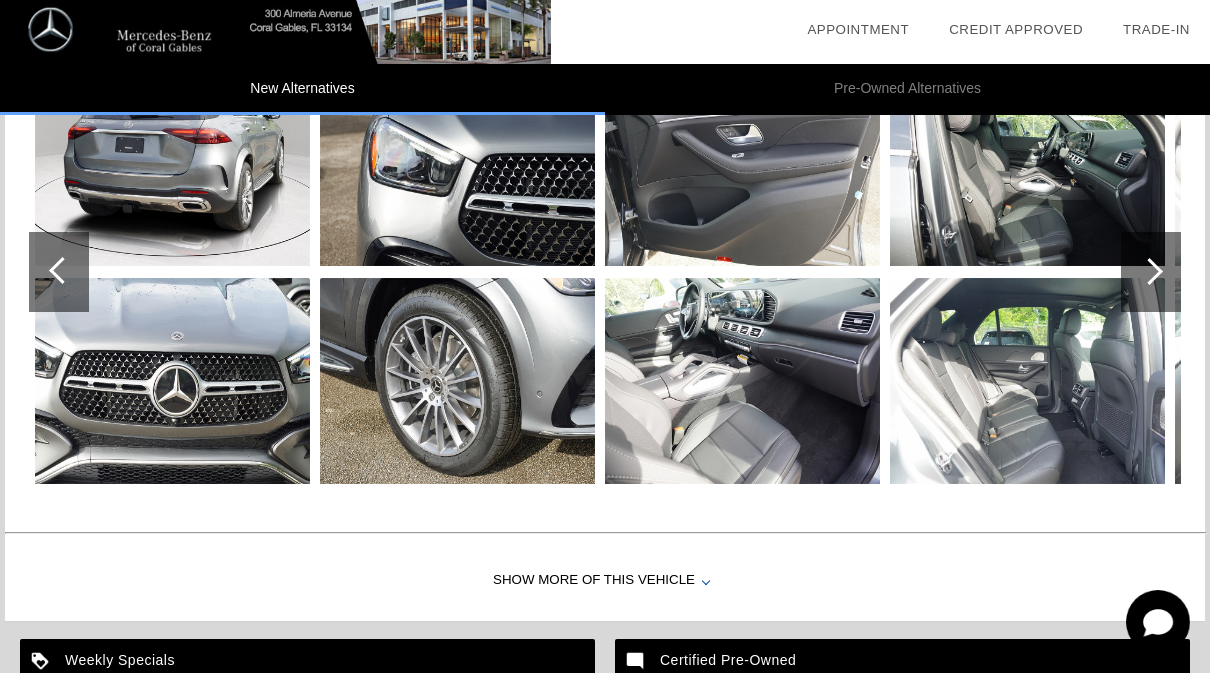 click at bounding box center [62, 270] 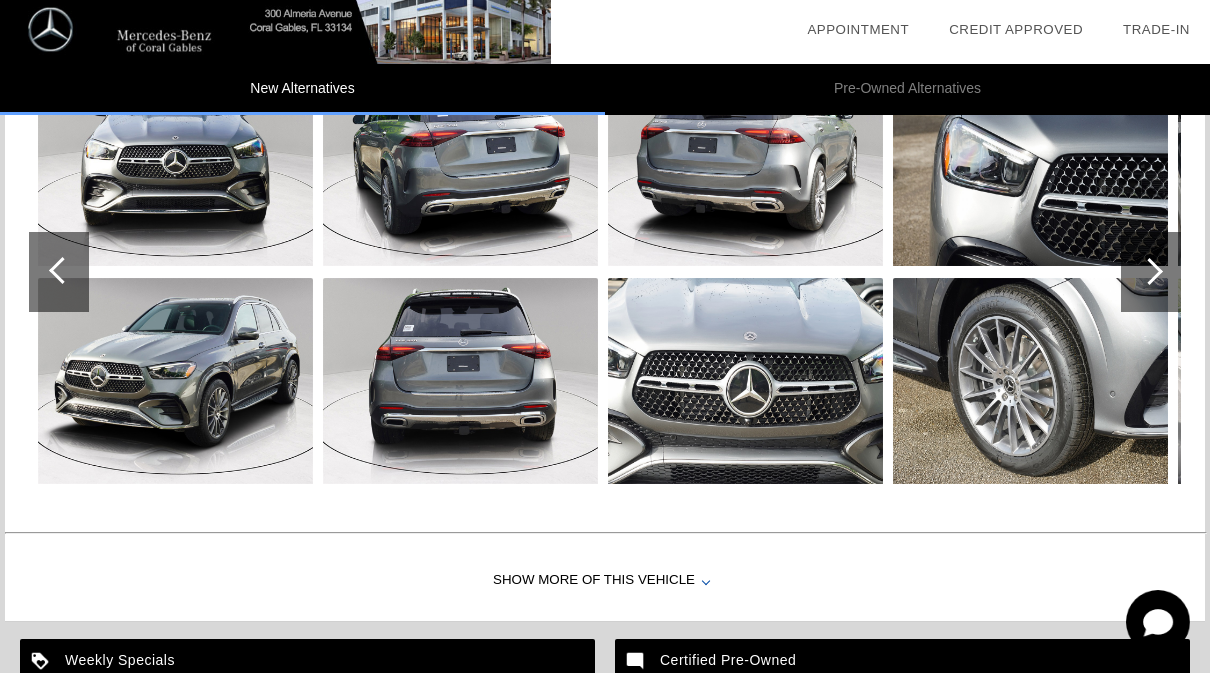 click at bounding box center [62, 270] 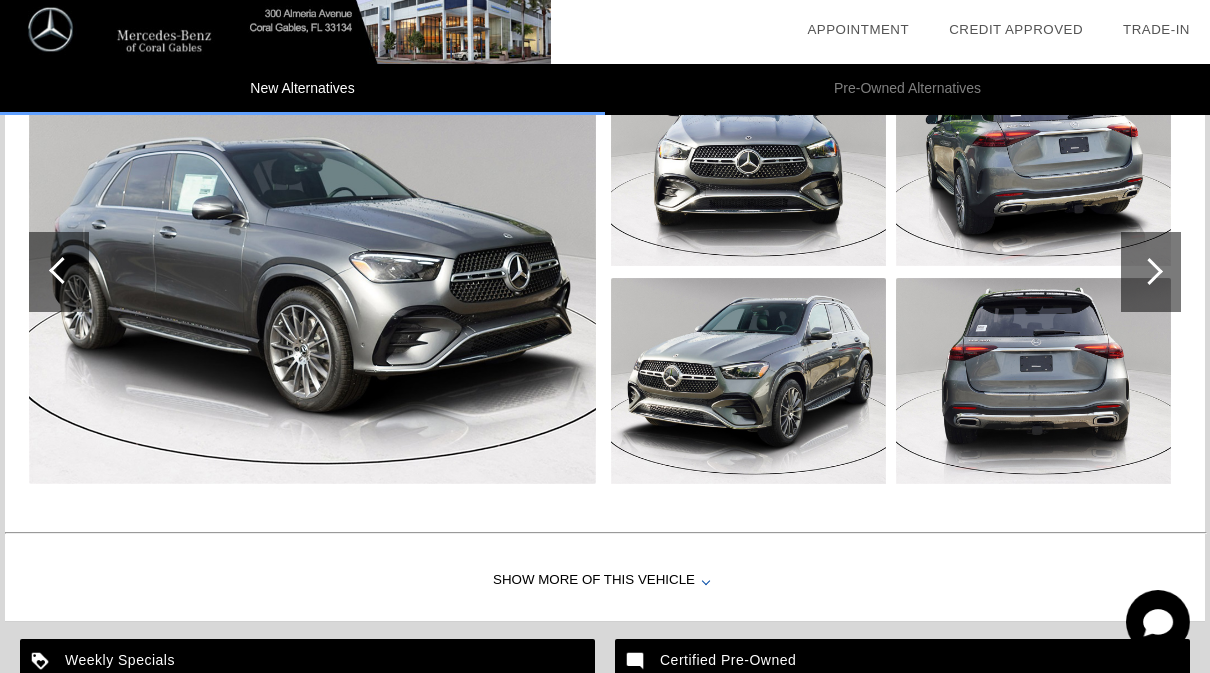 click at bounding box center (312, 272) 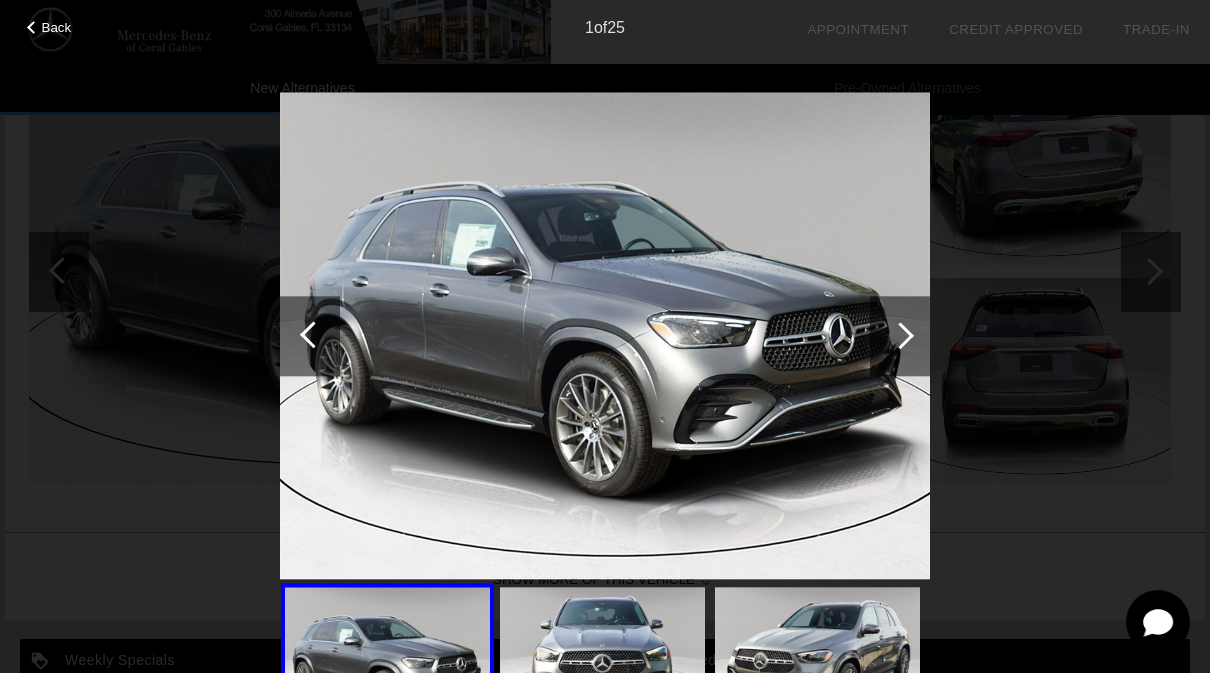 click at bounding box center [900, 336] 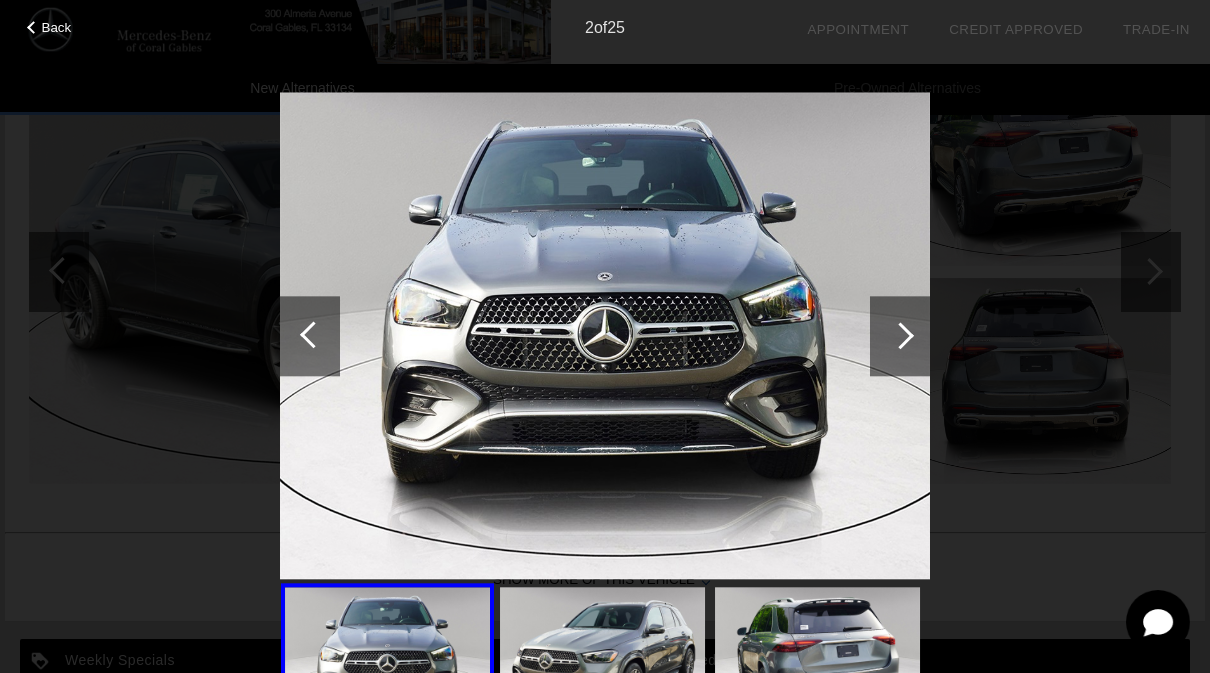 click at bounding box center (900, 336) 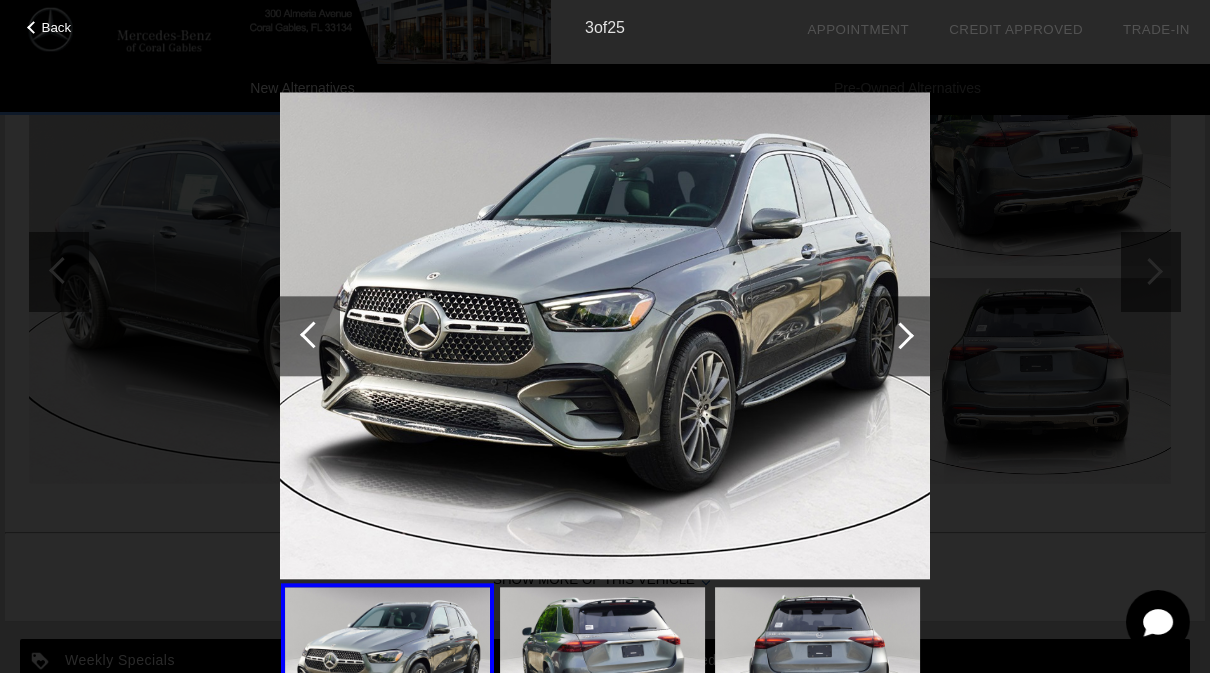 click at bounding box center [900, 335] 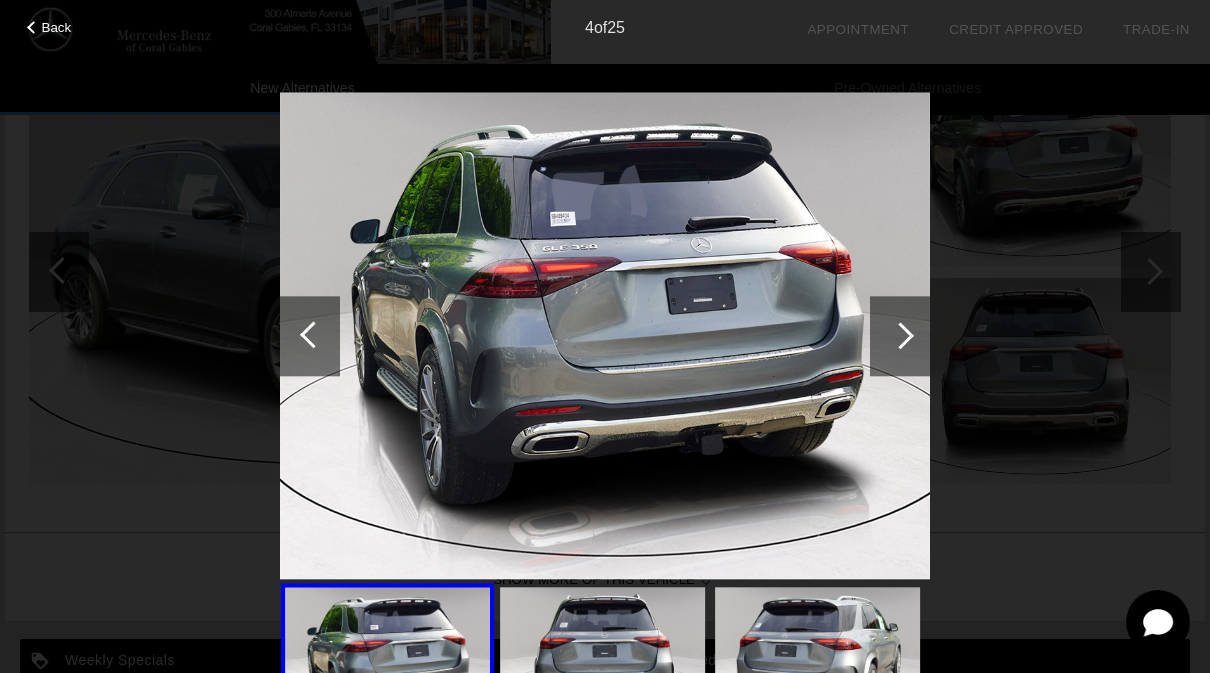 click at bounding box center [900, 336] 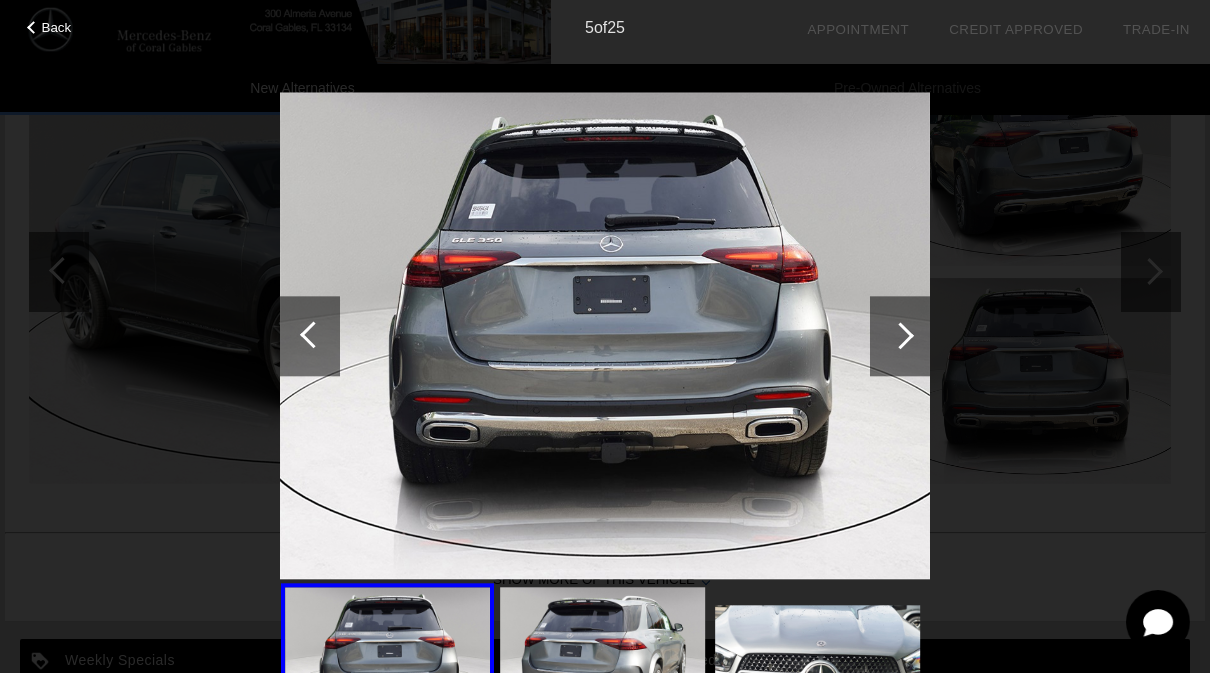 click at bounding box center (900, 335) 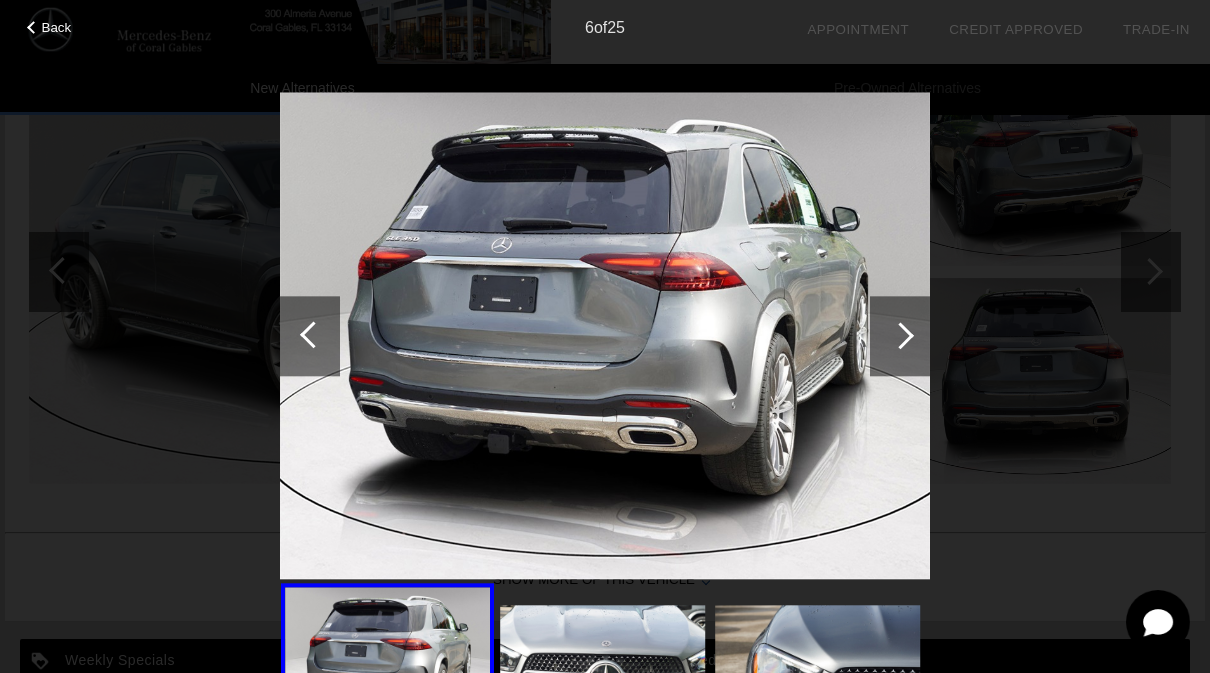 click at bounding box center [900, 335] 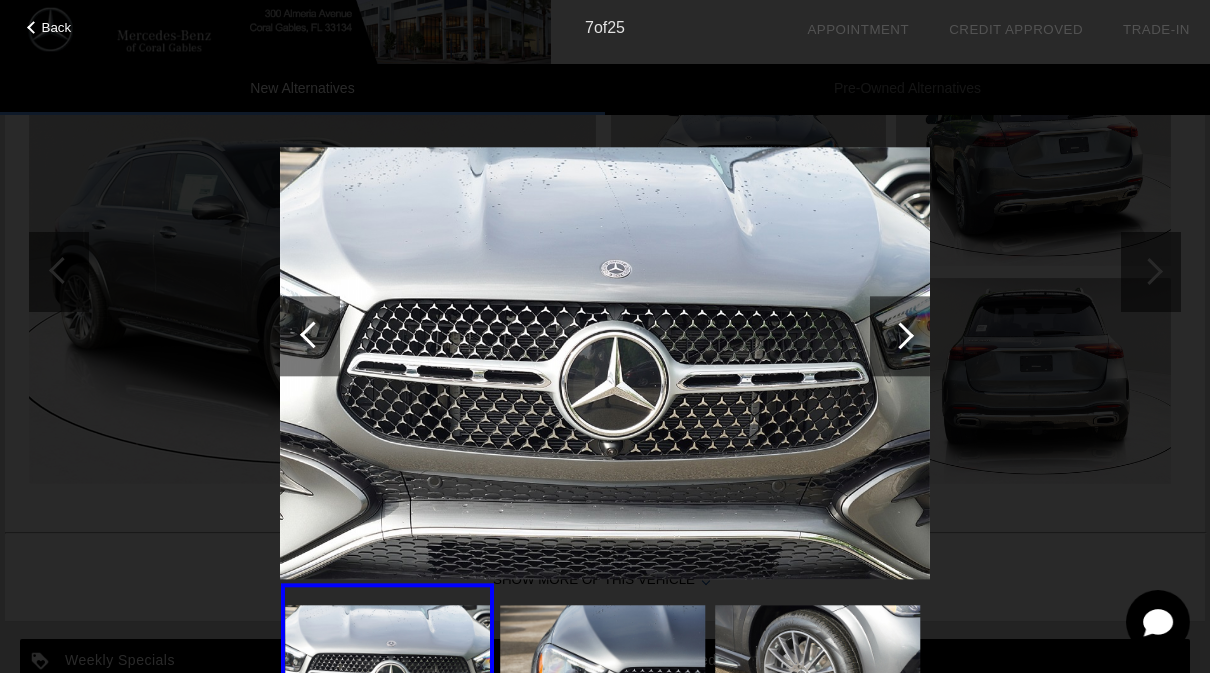 click at bounding box center [900, 335] 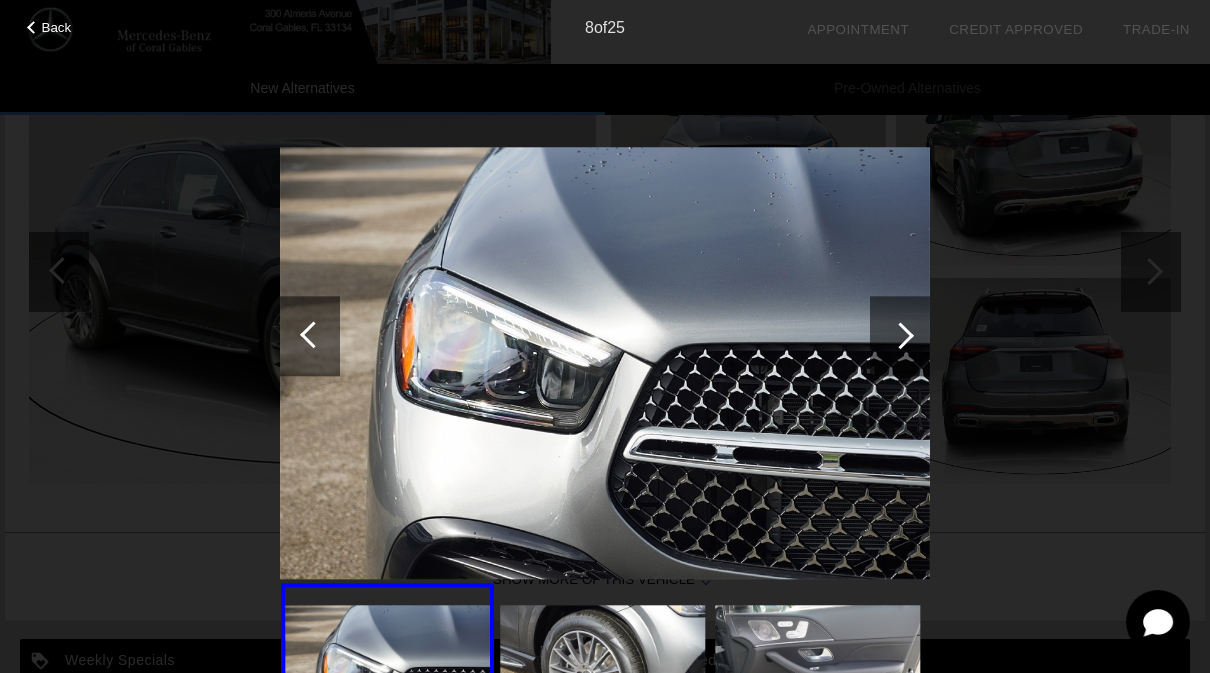 click at bounding box center [900, 336] 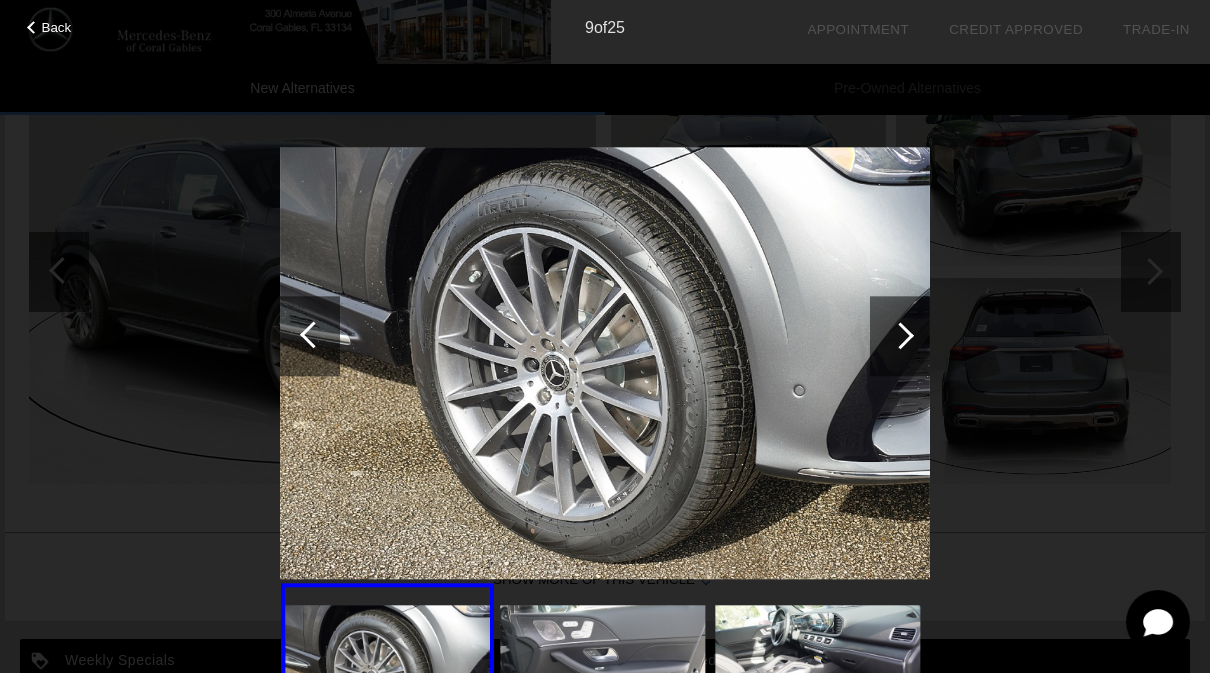 click at bounding box center [900, 336] 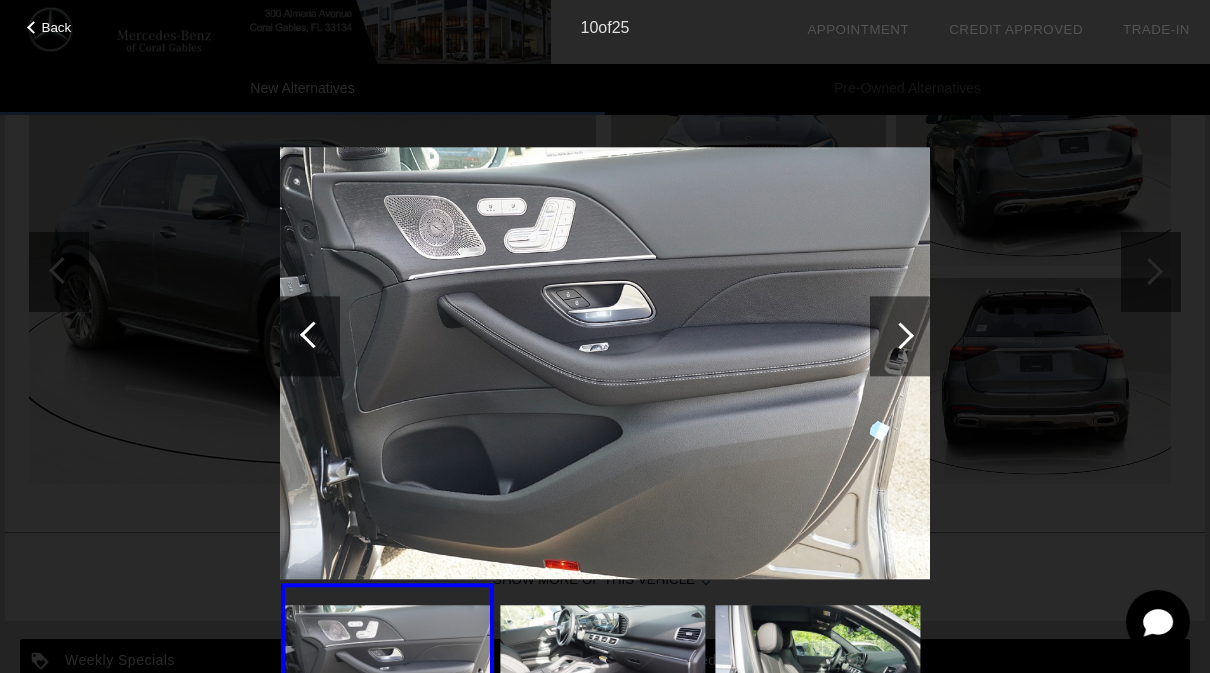 click at bounding box center (900, 335) 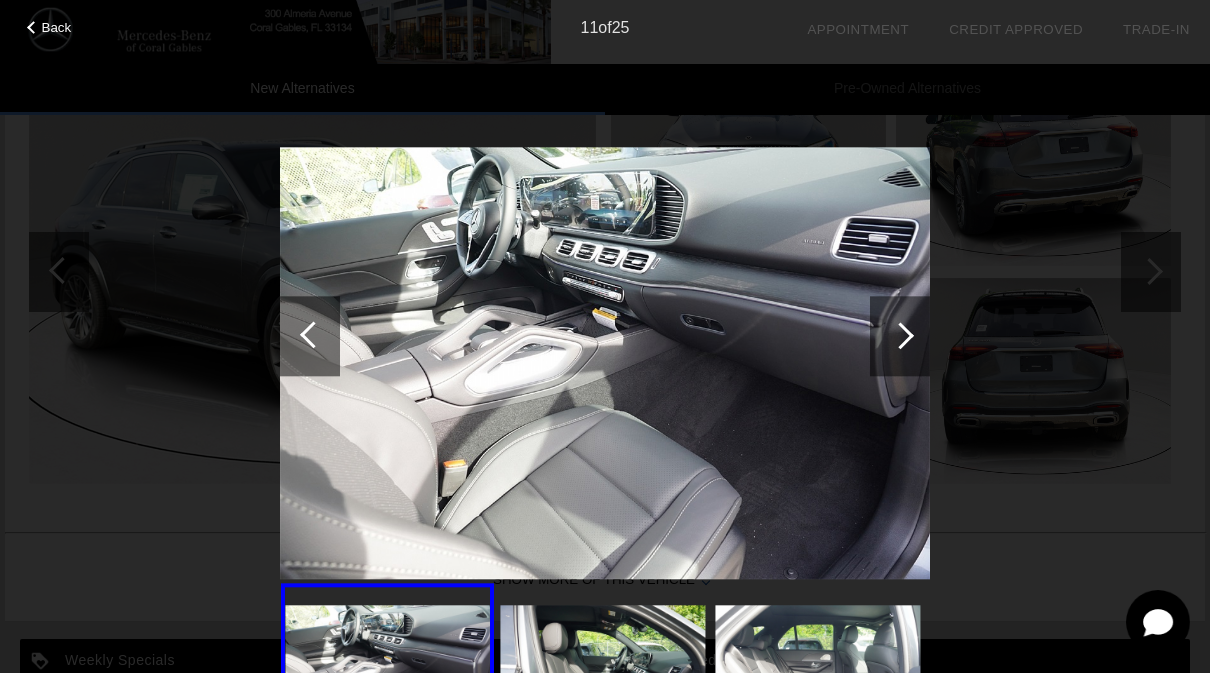 click at bounding box center [900, 335] 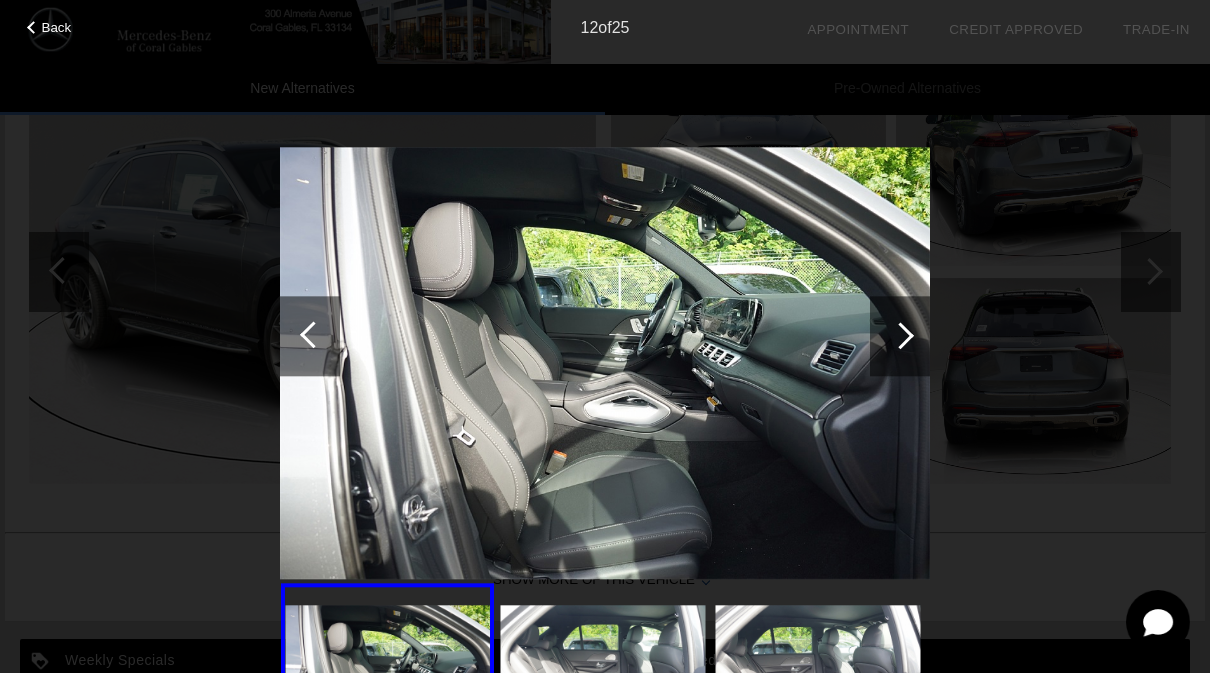 click at bounding box center [900, 335] 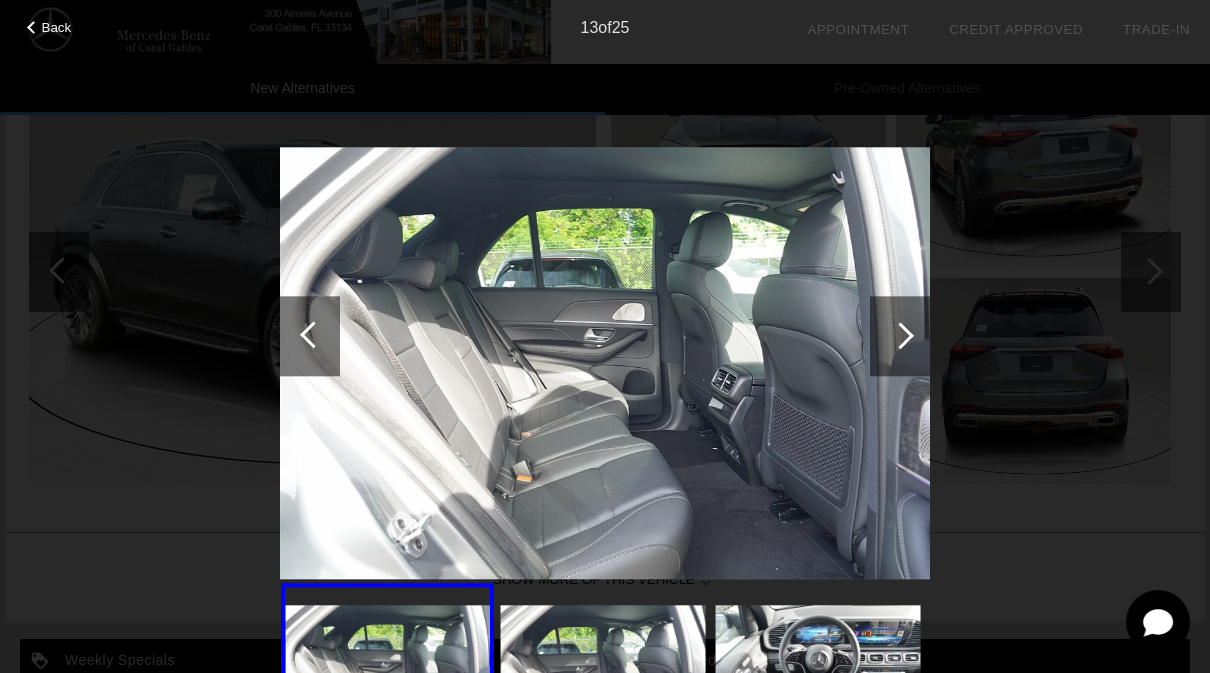 click at bounding box center (900, 335) 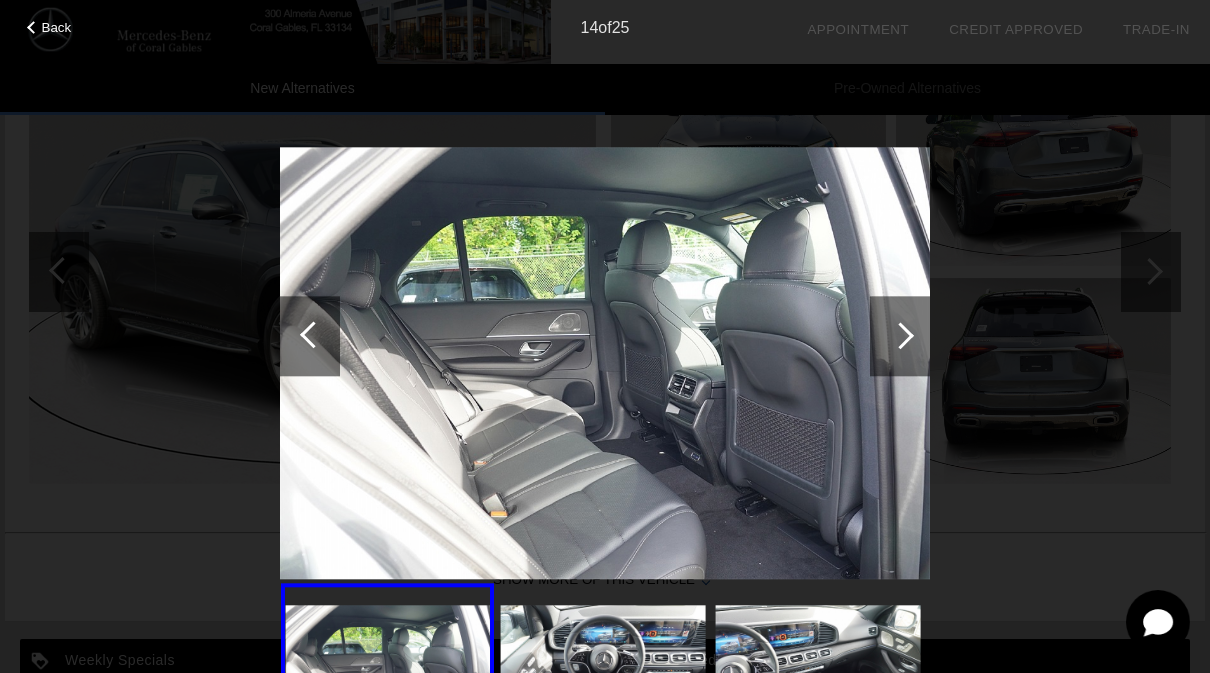 click at bounding box center (900, 335) 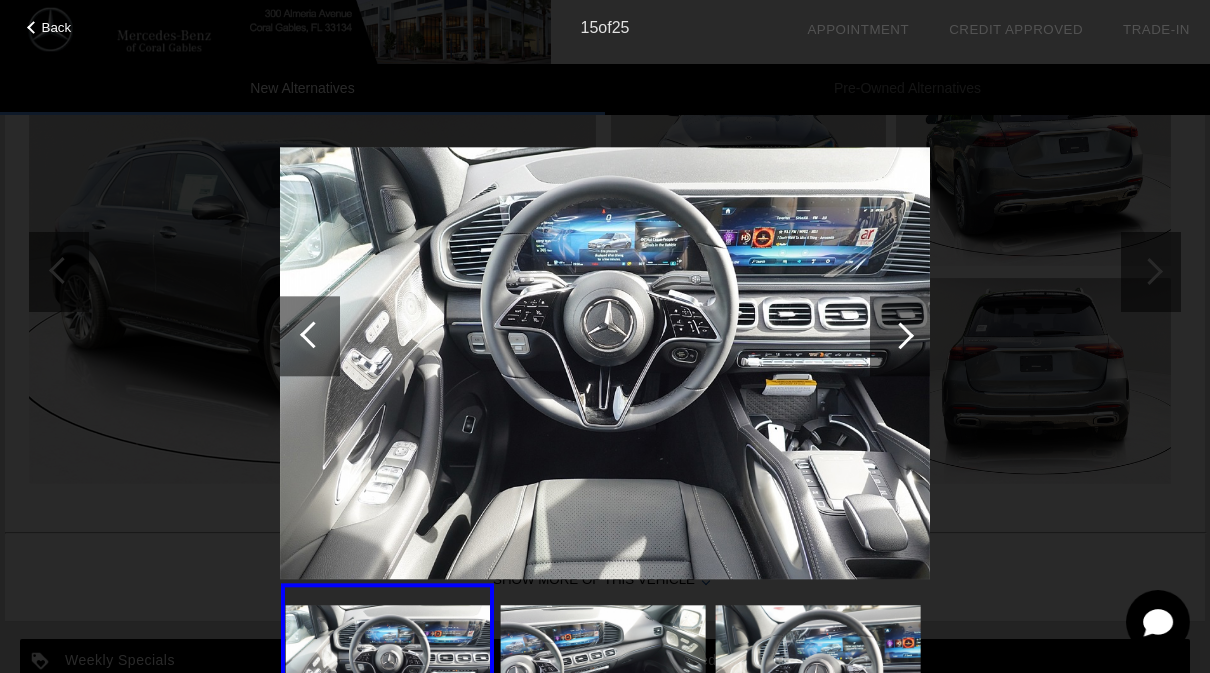 click at bounding box center [900, 335] 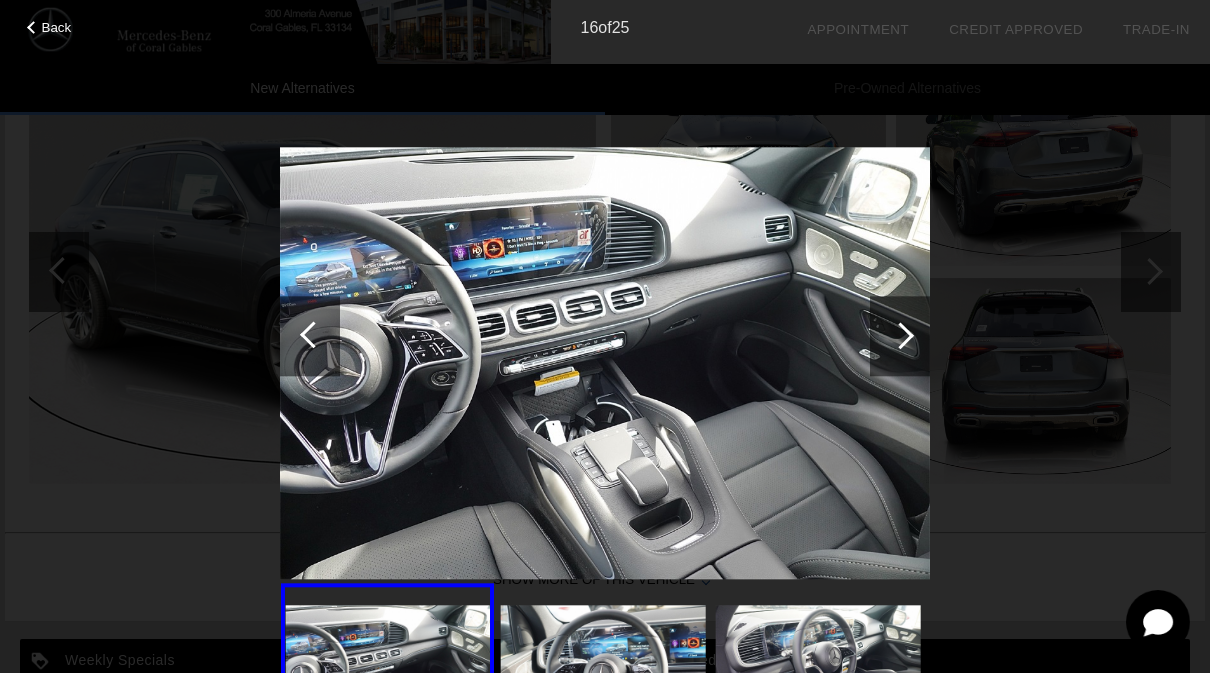 click at bounding box center (900, 336) 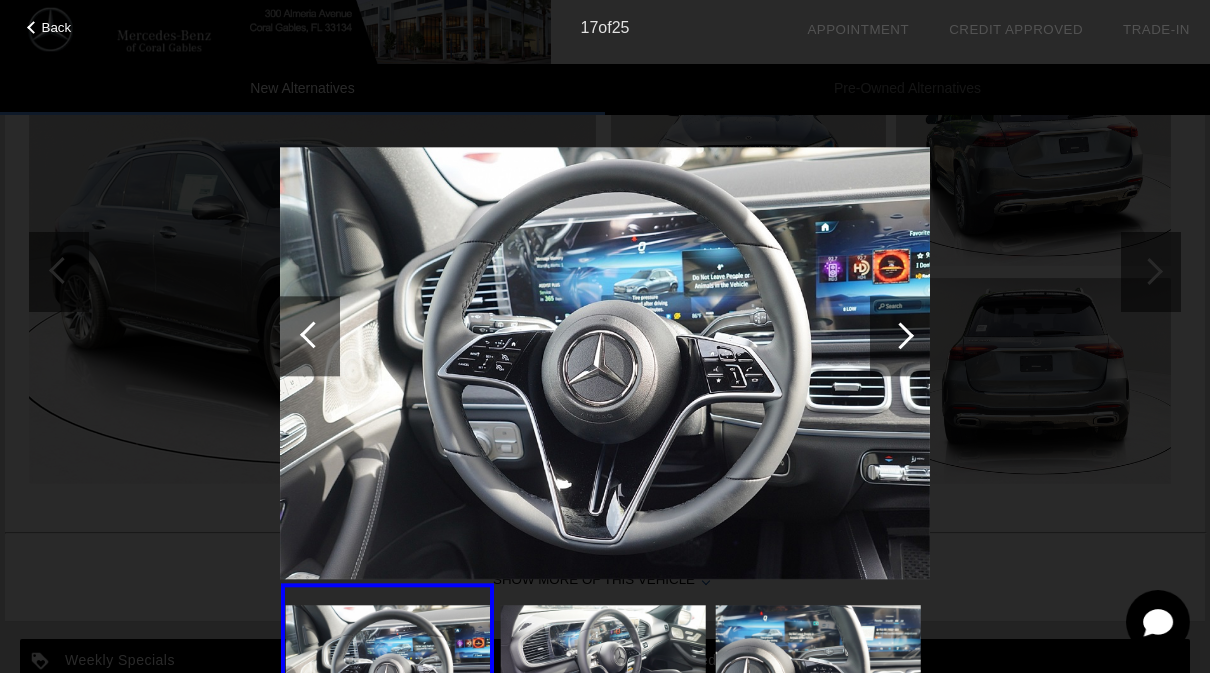 click at bounding box center (900, 335) 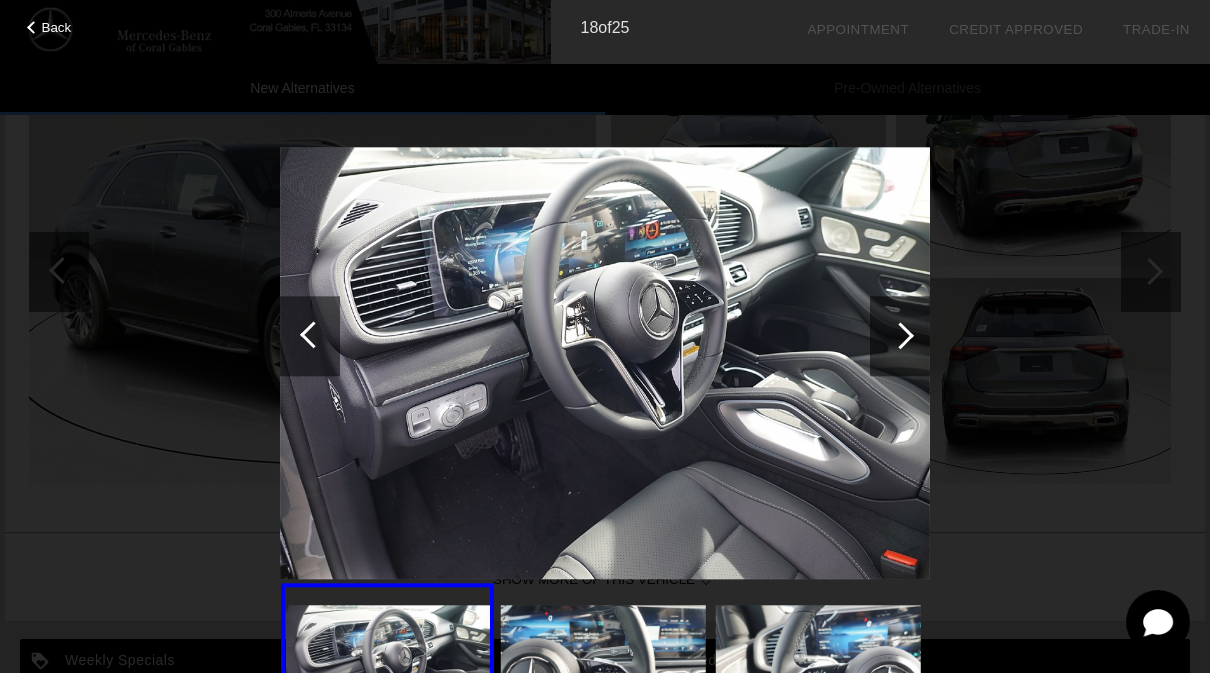 click at bounding box center [900, 336] 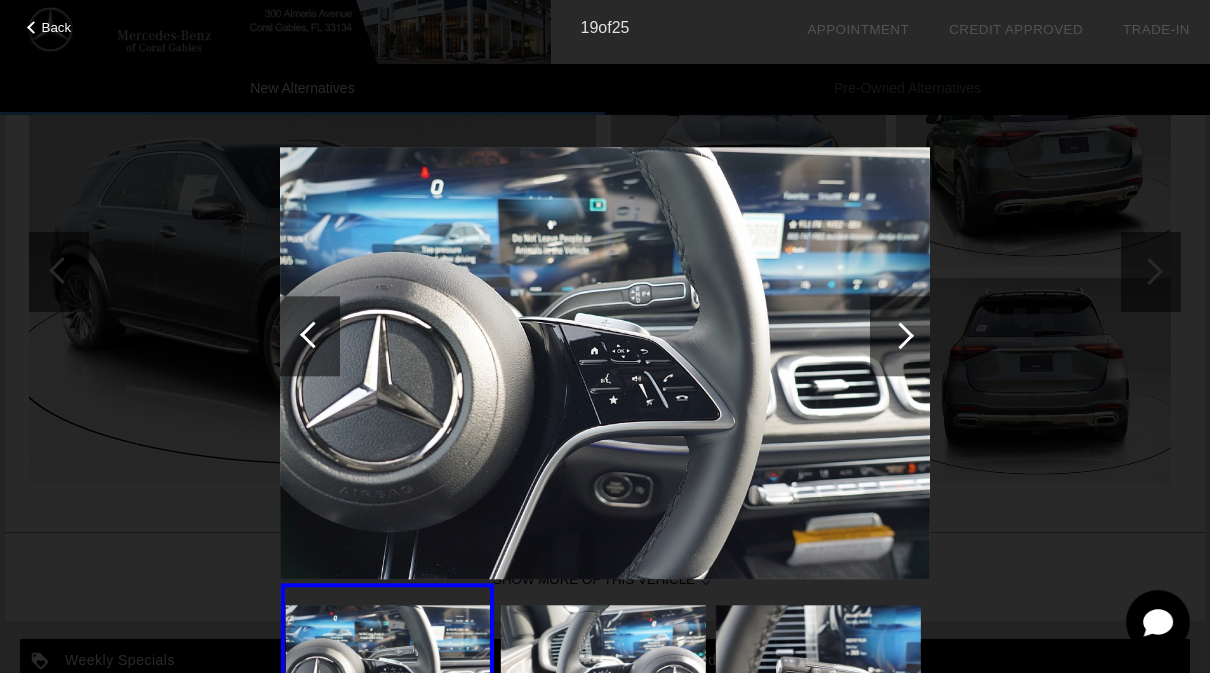 click at bounding box center [900, 335] 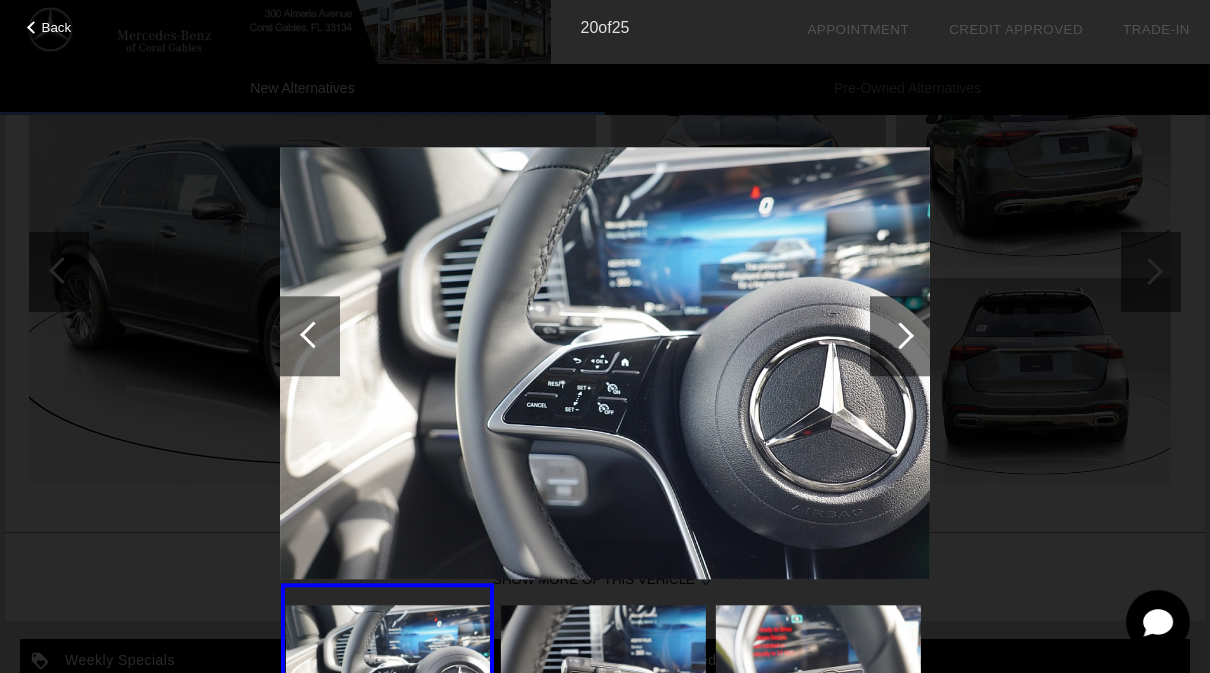 click at bounding box center [900, 335] 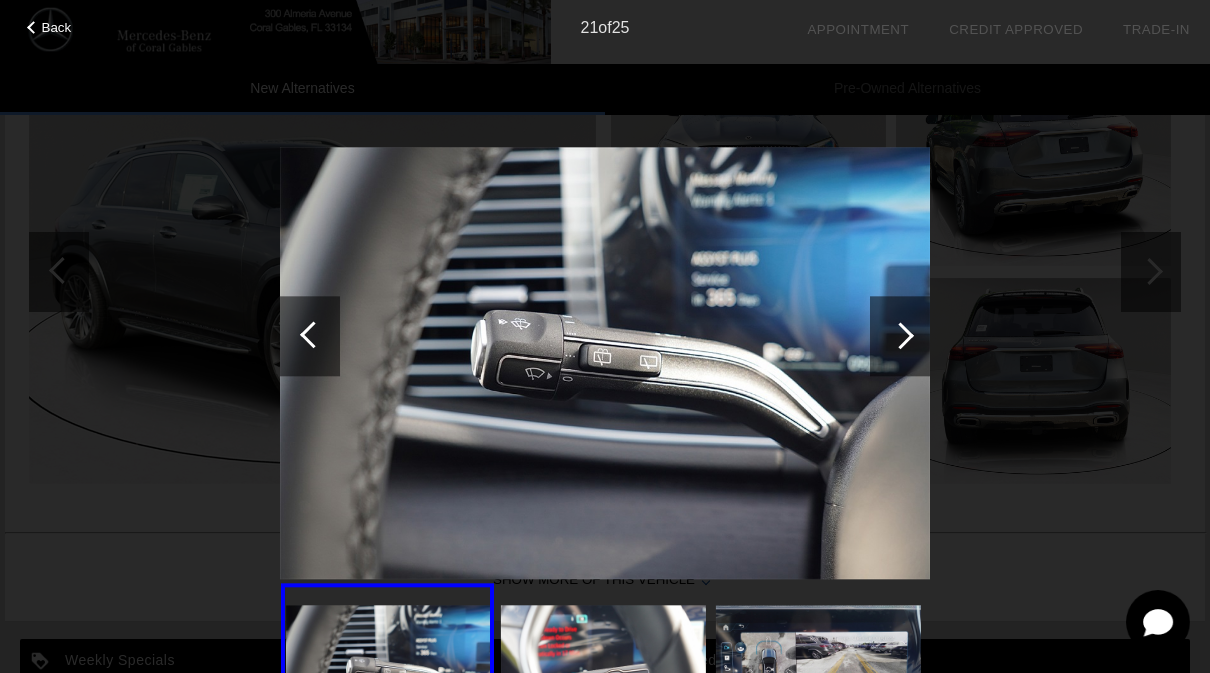 click at bounding box center [900, 335] 